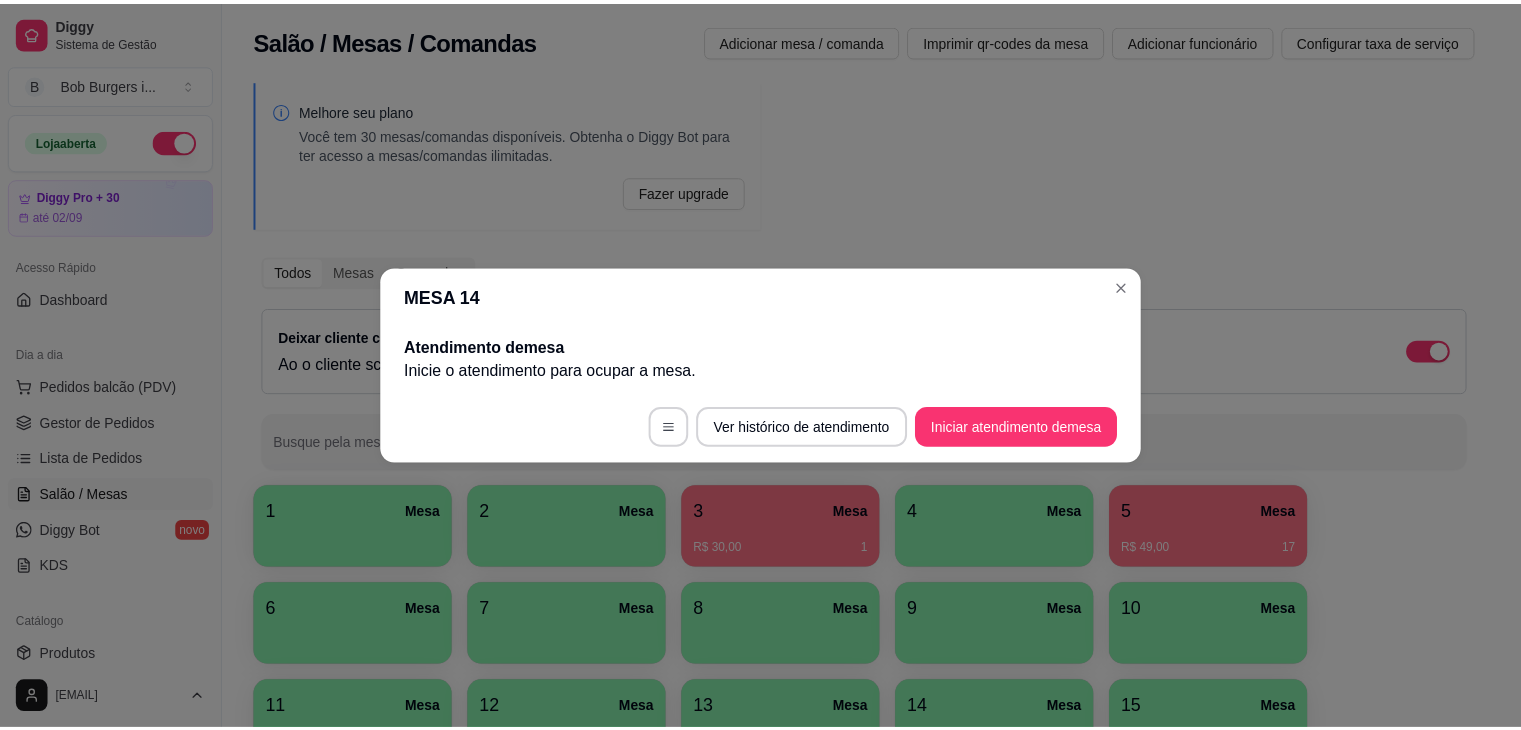 scroll, scrollTop: 100, scrollLeft: 0, axis: vertical 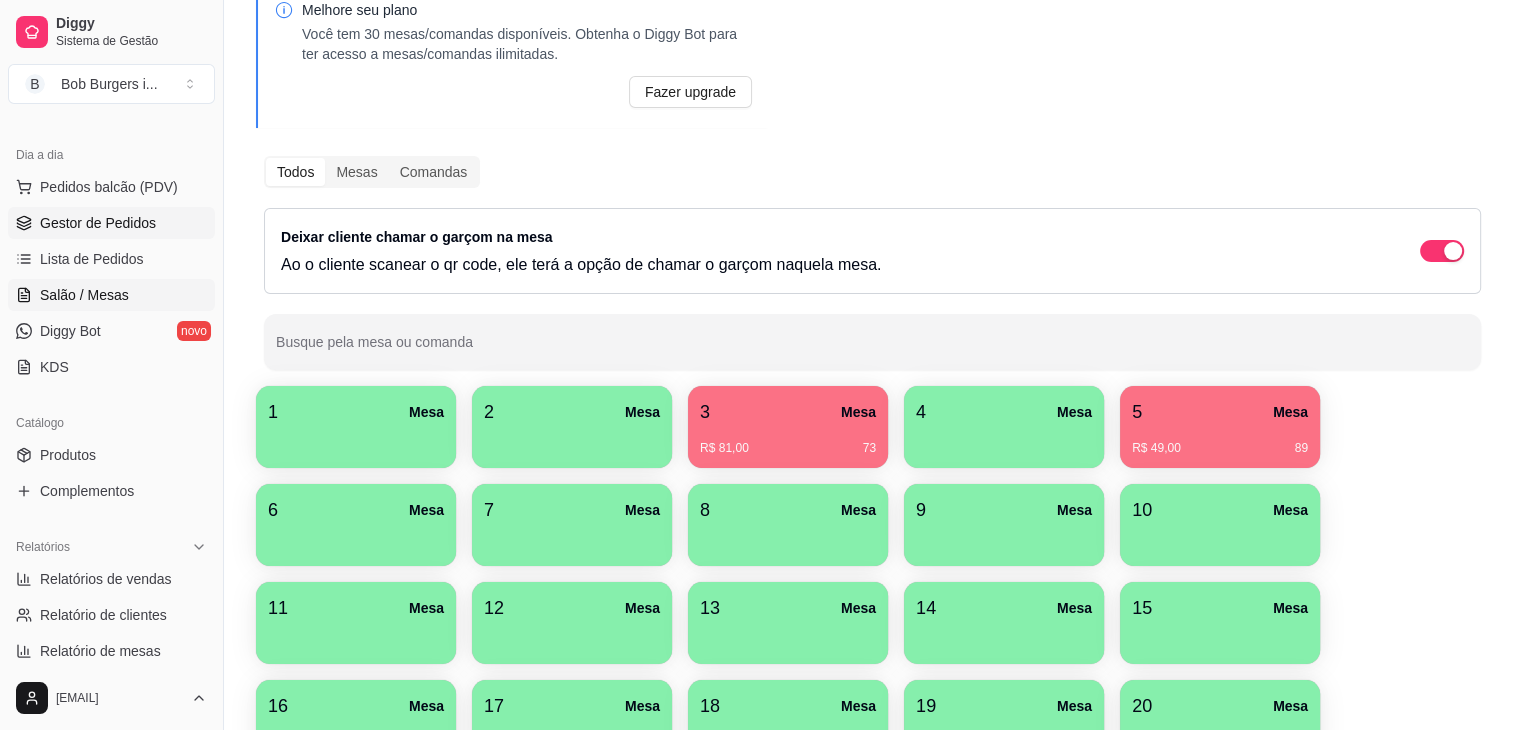 click on "Gestor de Pedidos" at bounding box center (111, 223) 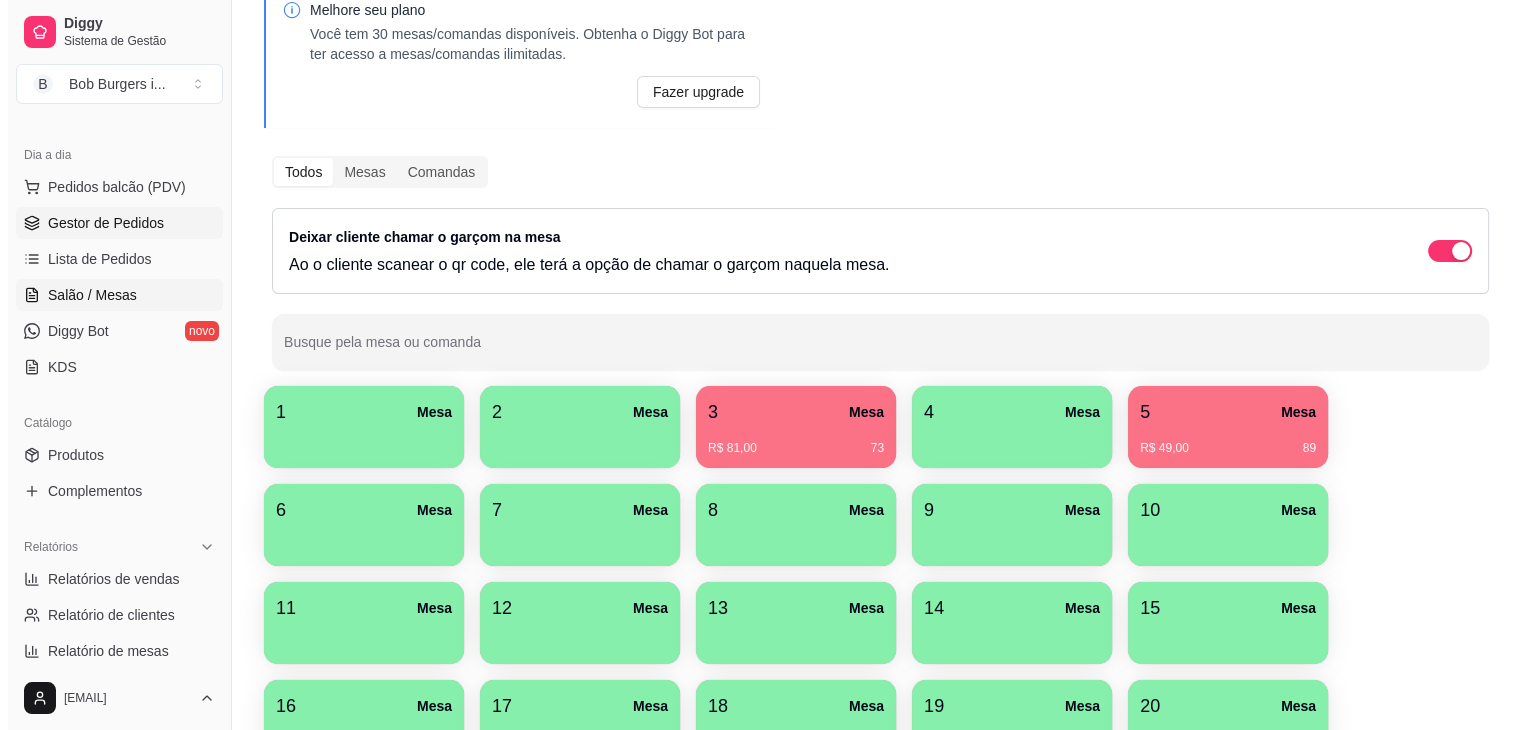 scroll, scrollTop: 0, scrollLeft: 0, axis: both 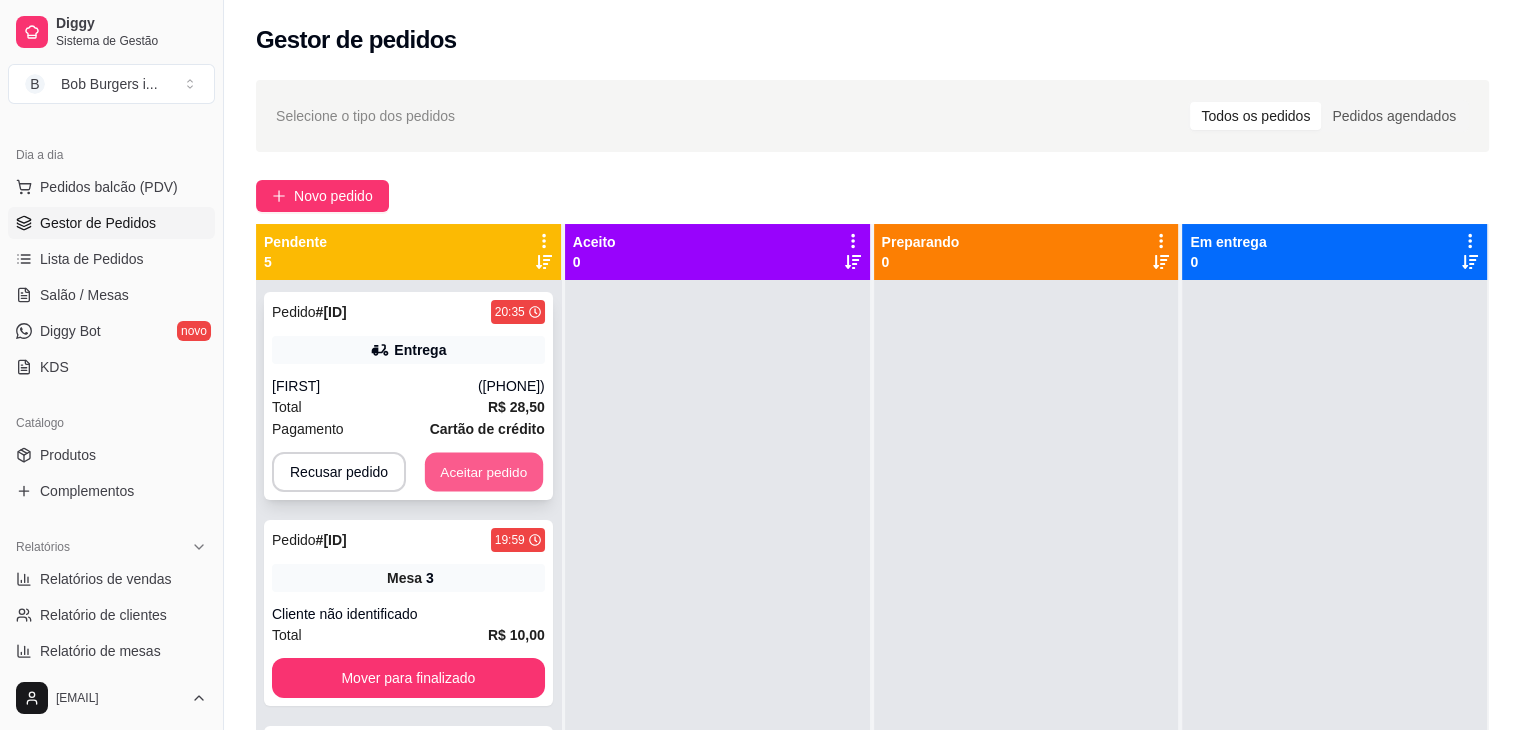 click on "Aceitar pedido" at bounding box center (484, 472) 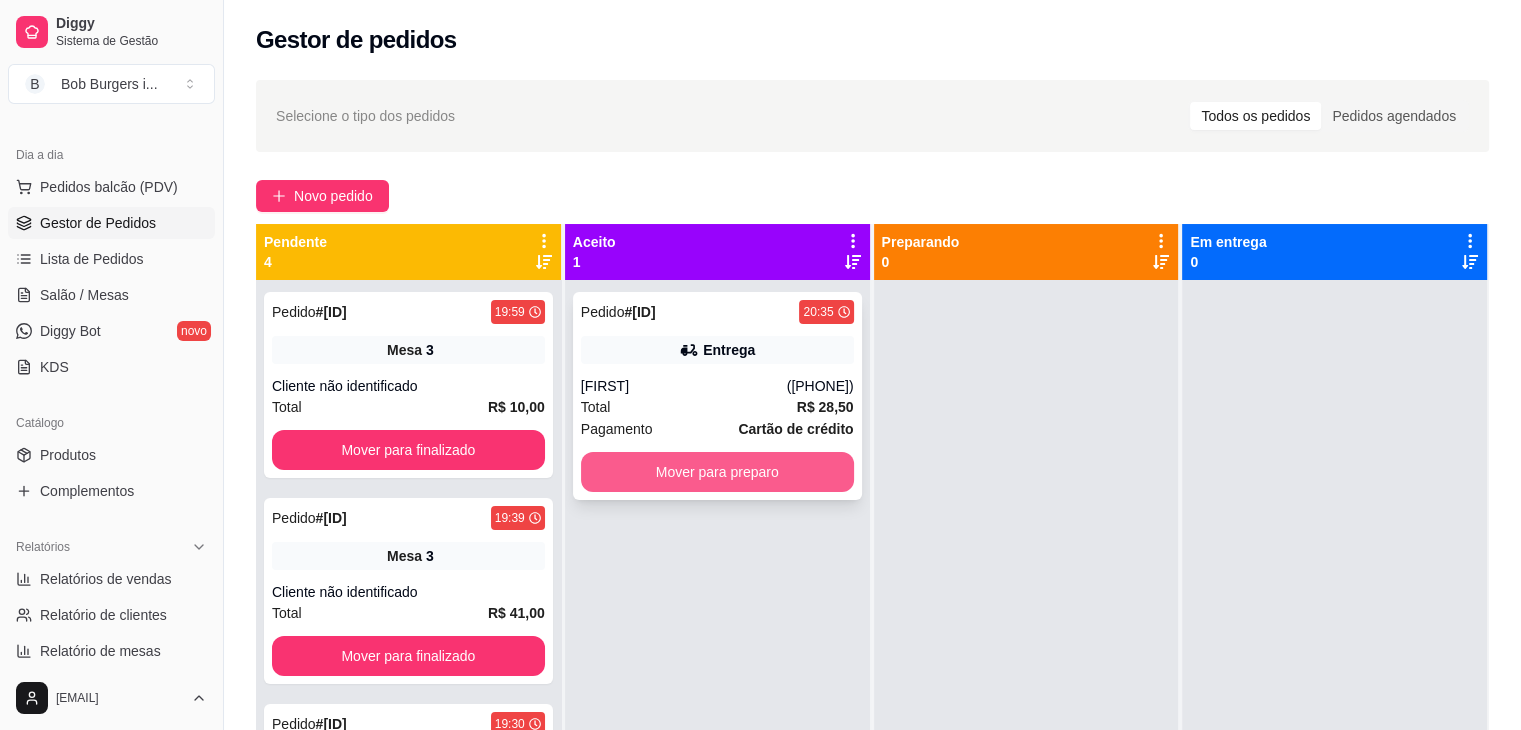 click on "Mover para preparo" at bounding box center [717, 472] 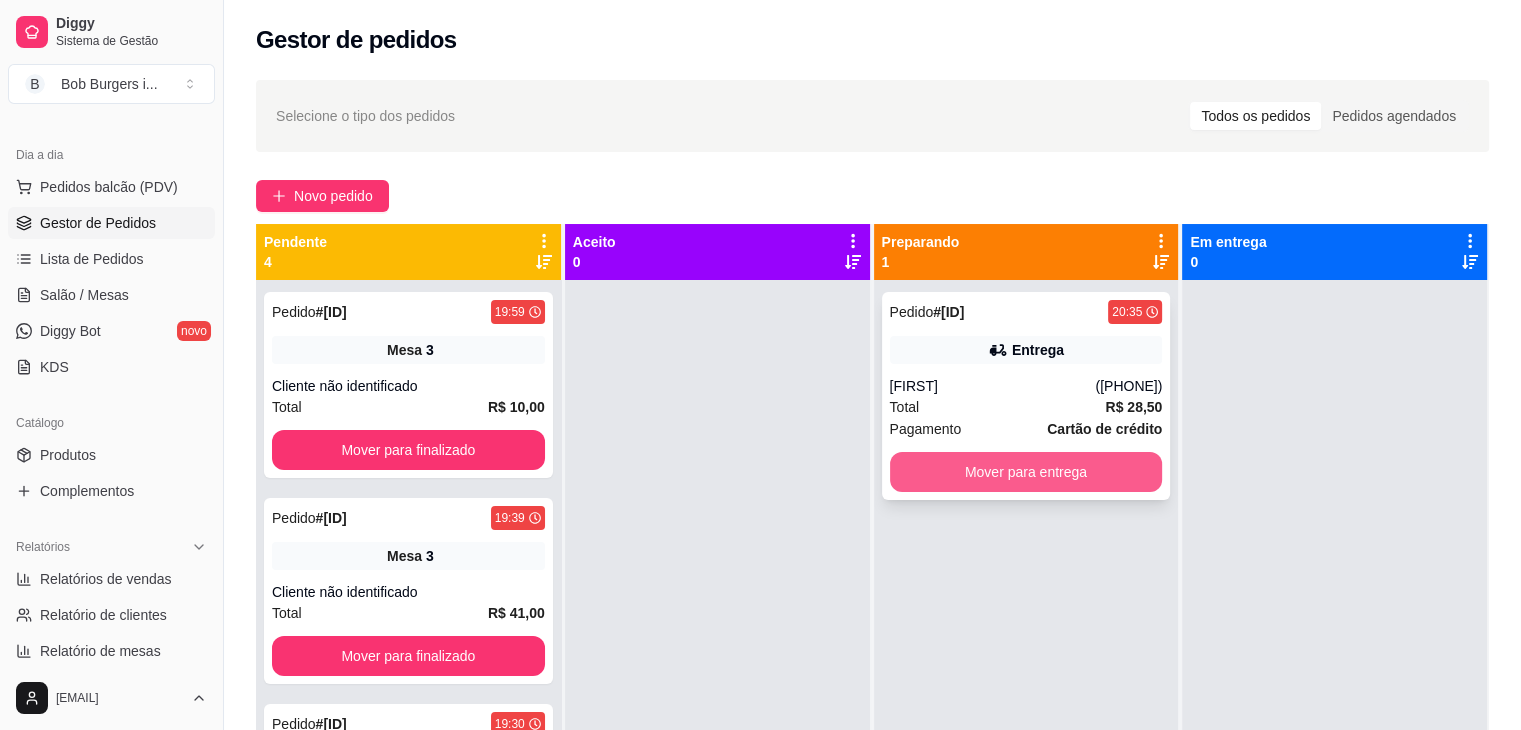 click on "Mover para entrega" at bounding box center (1026, 472) 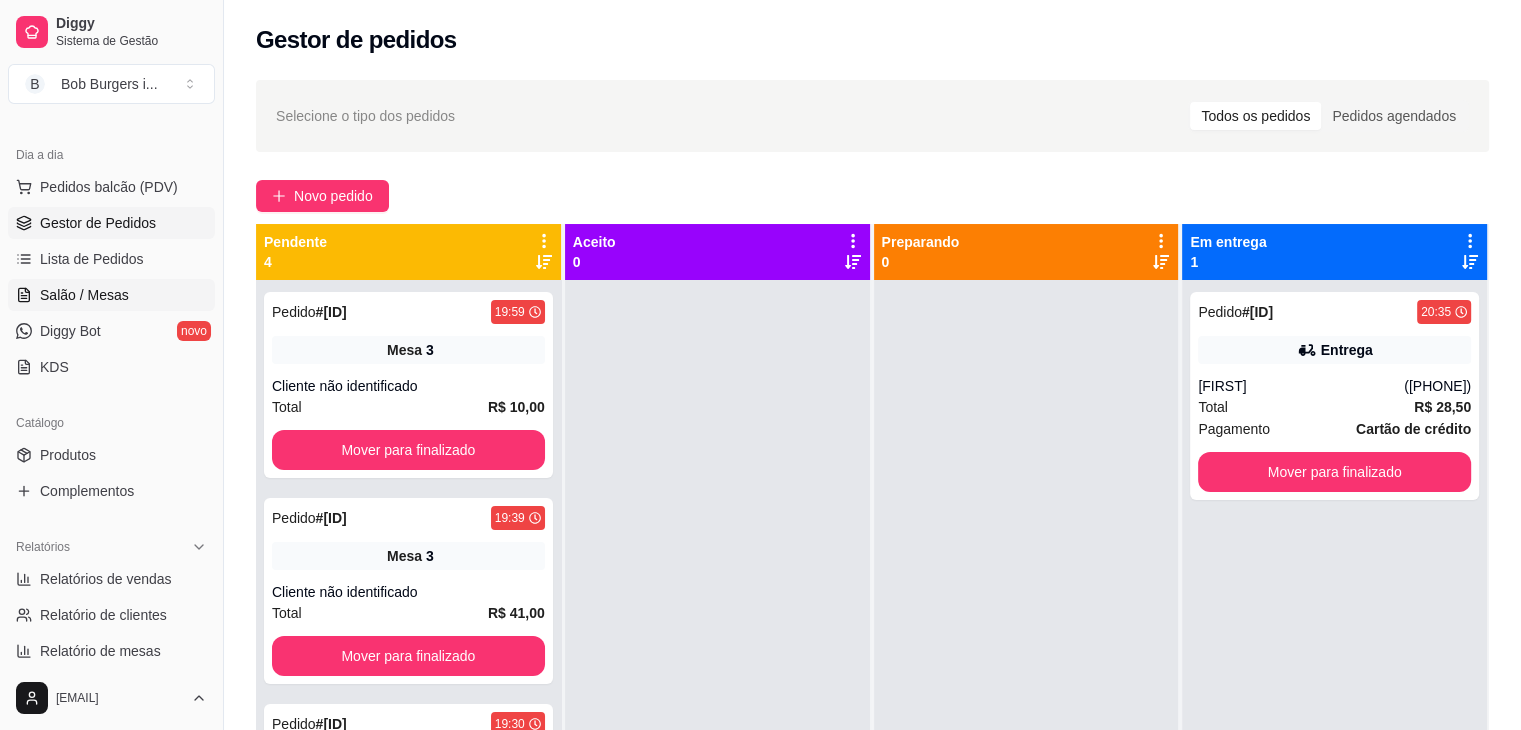 click on "Salão / Mesas" at bounding box center [84, 295] 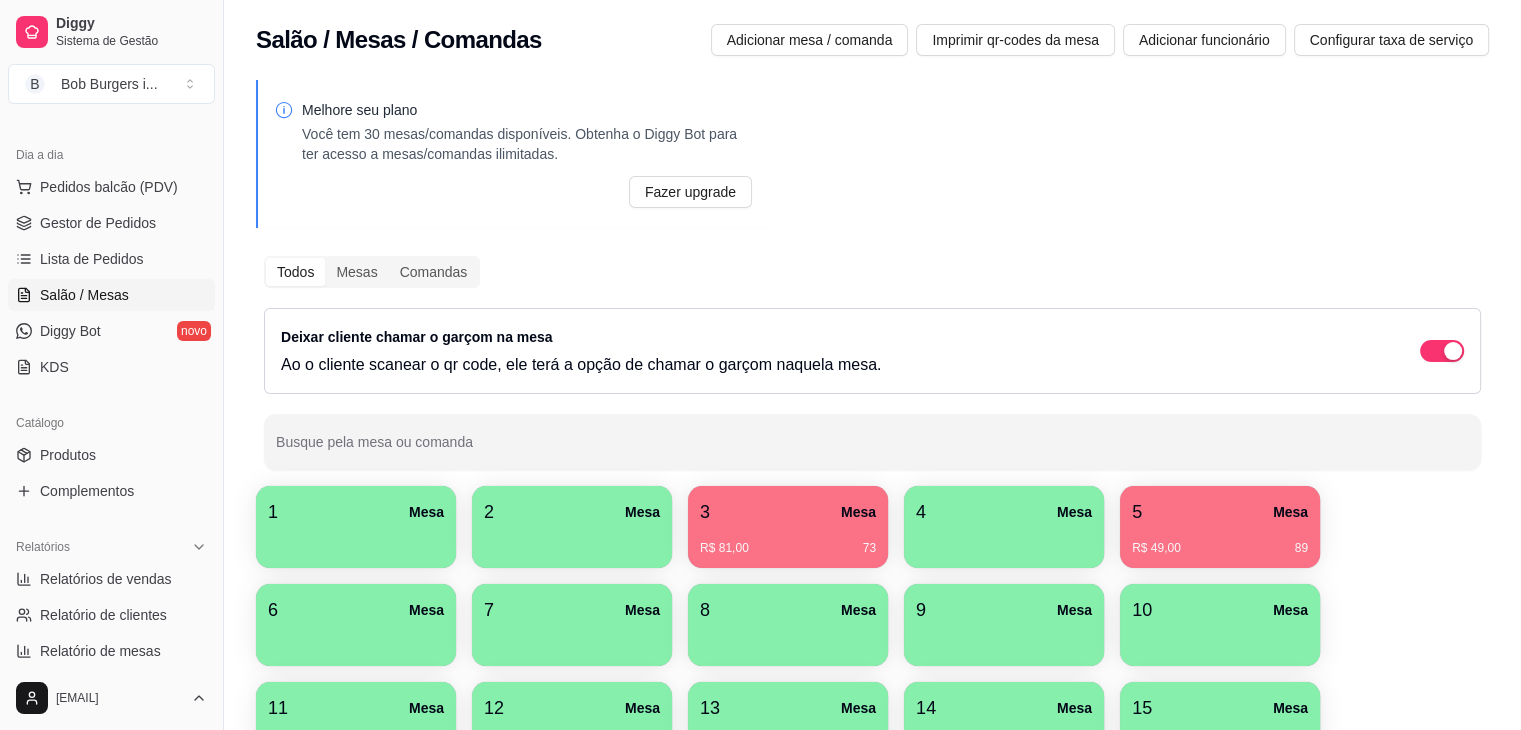 click on "3 Mesa" at bounding box center (788, 512) 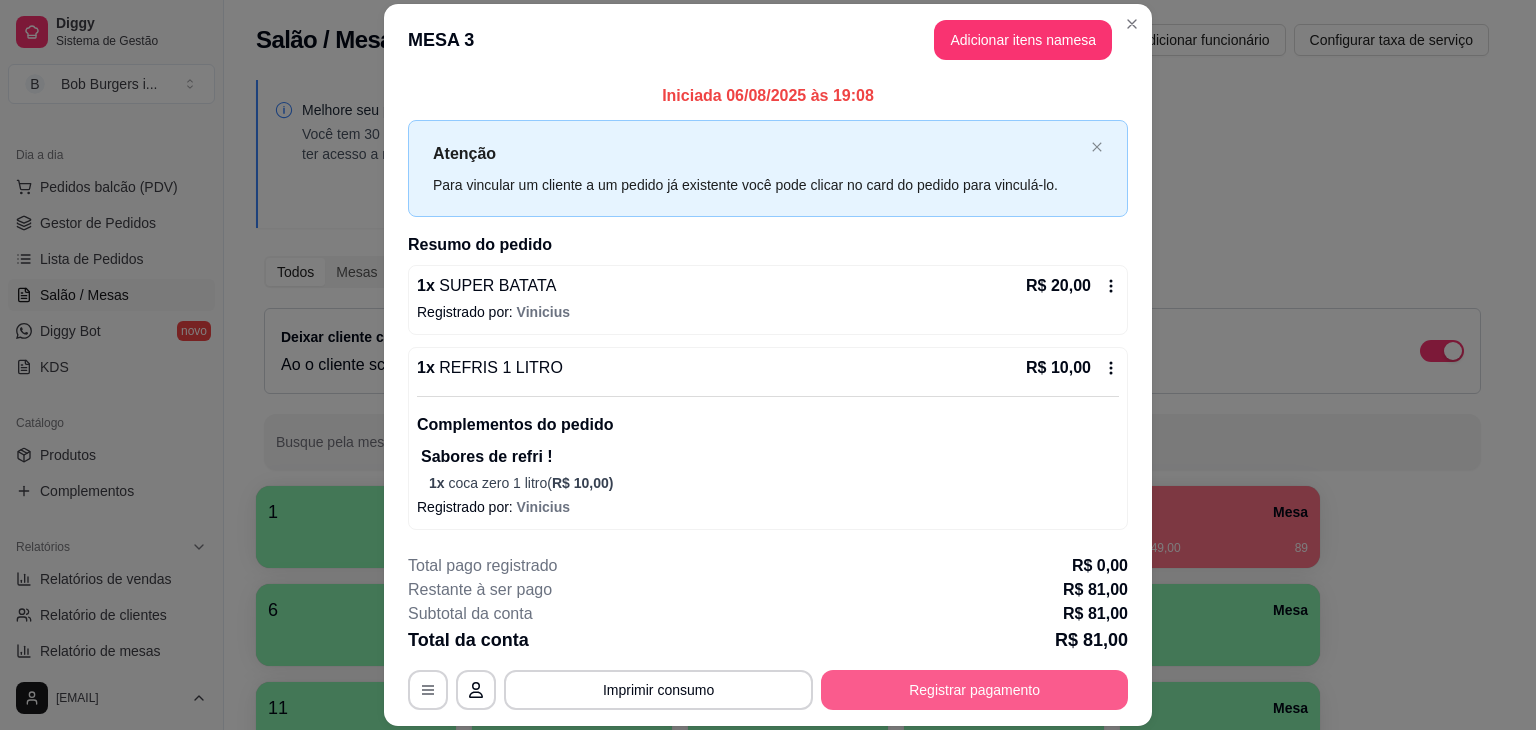 click on "Registrar pagamento" at bounding box center (974, 690) 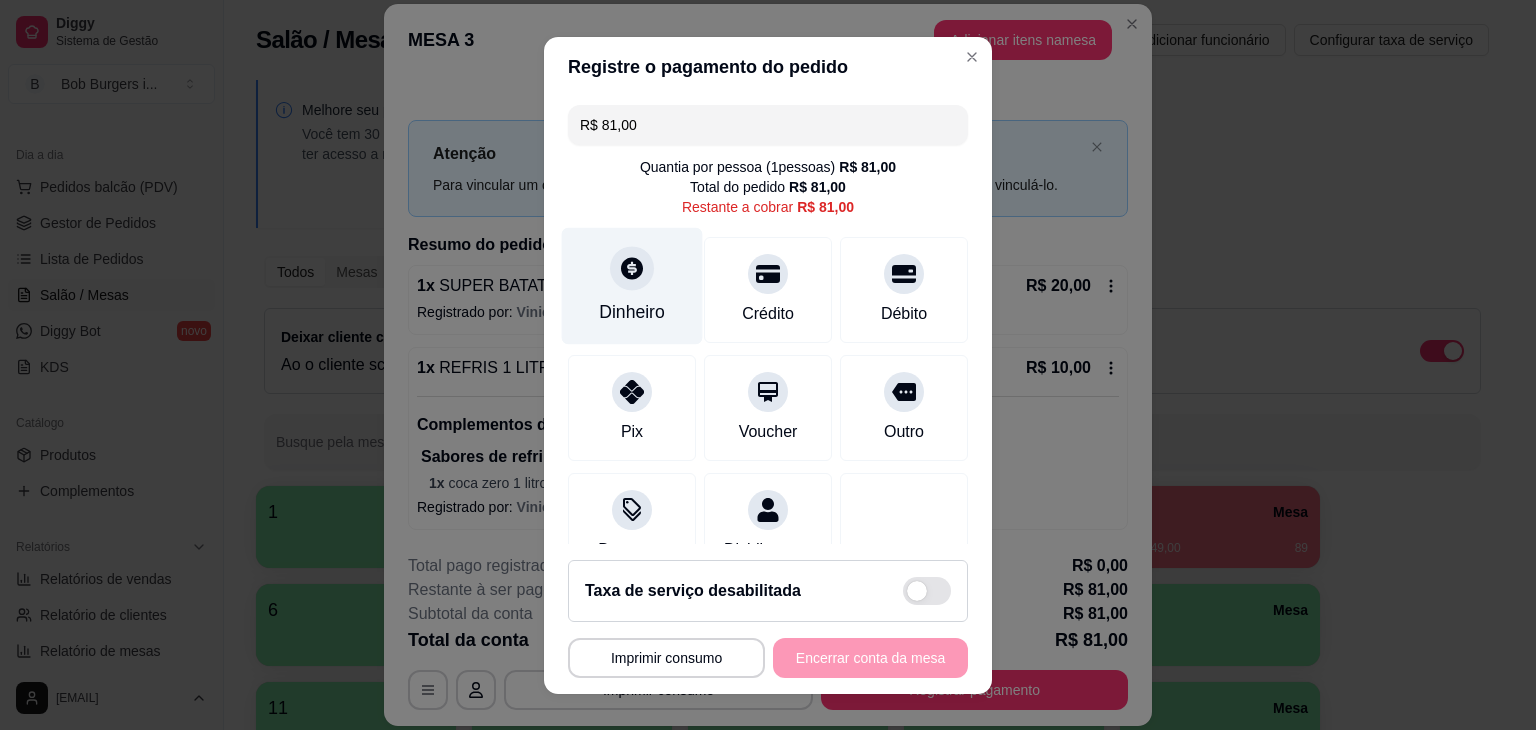 click 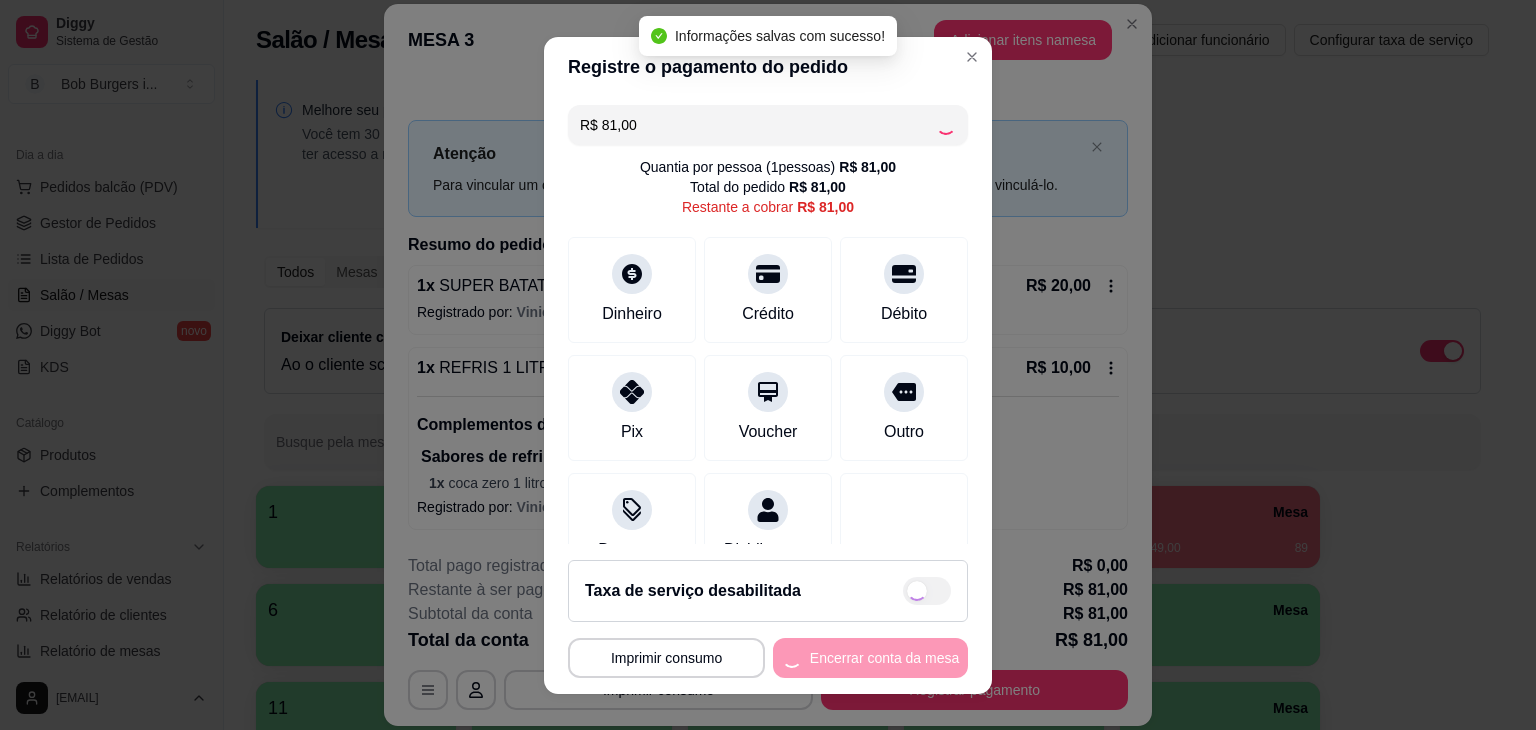 type on "R$ 0,00" 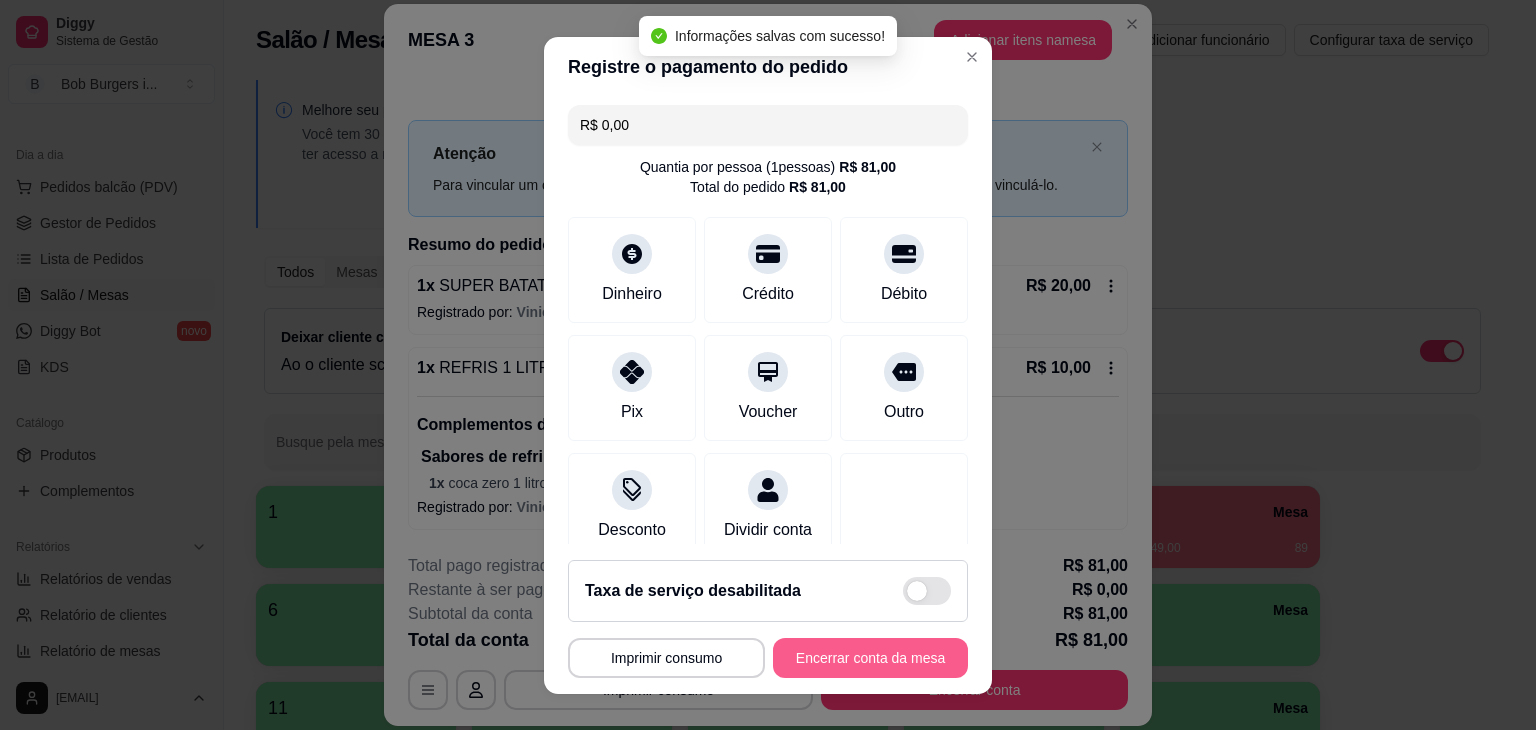 click on "Encerrar conta da mesa" at bounding box center [870, 658] 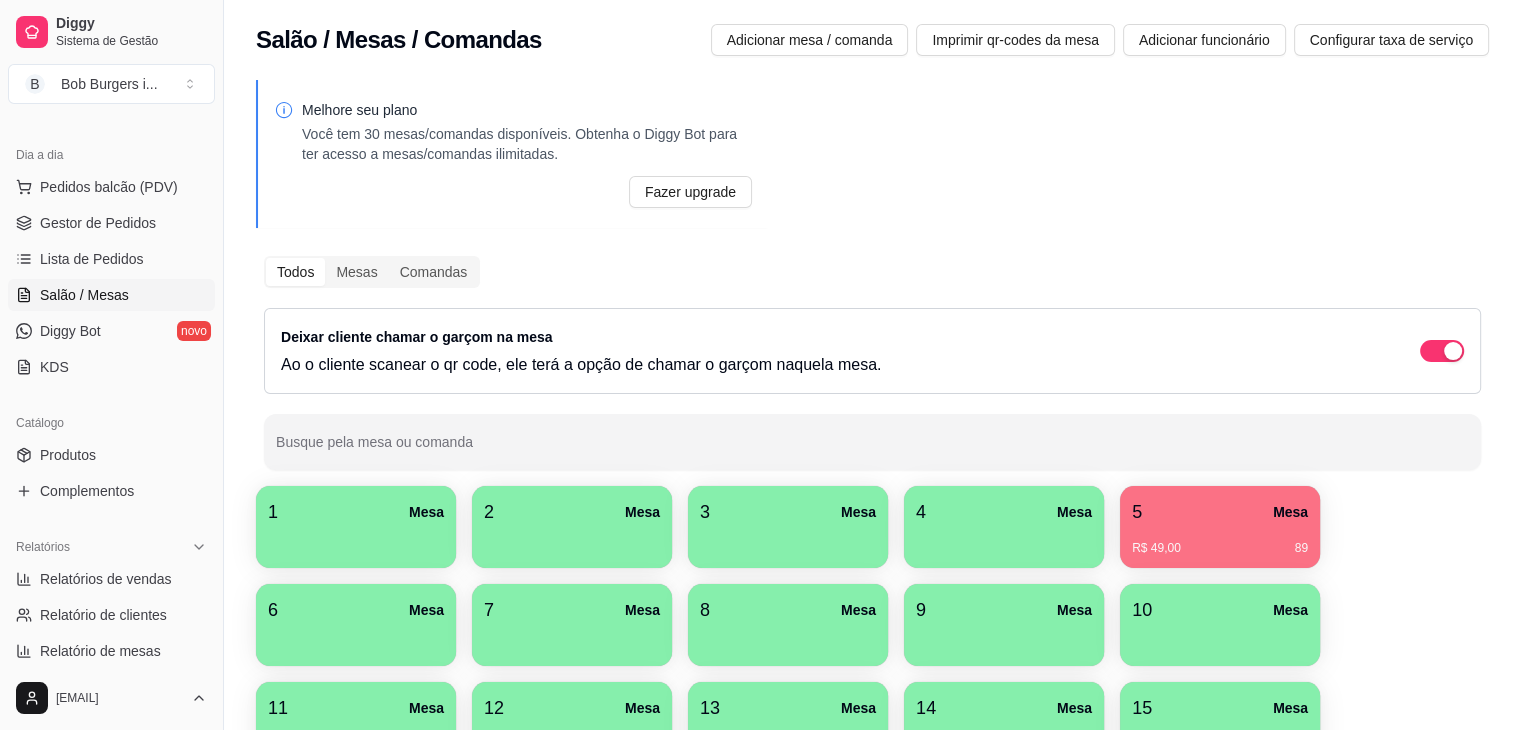 click on "R$ 49,00 89" at bounding box center (1220, 541) 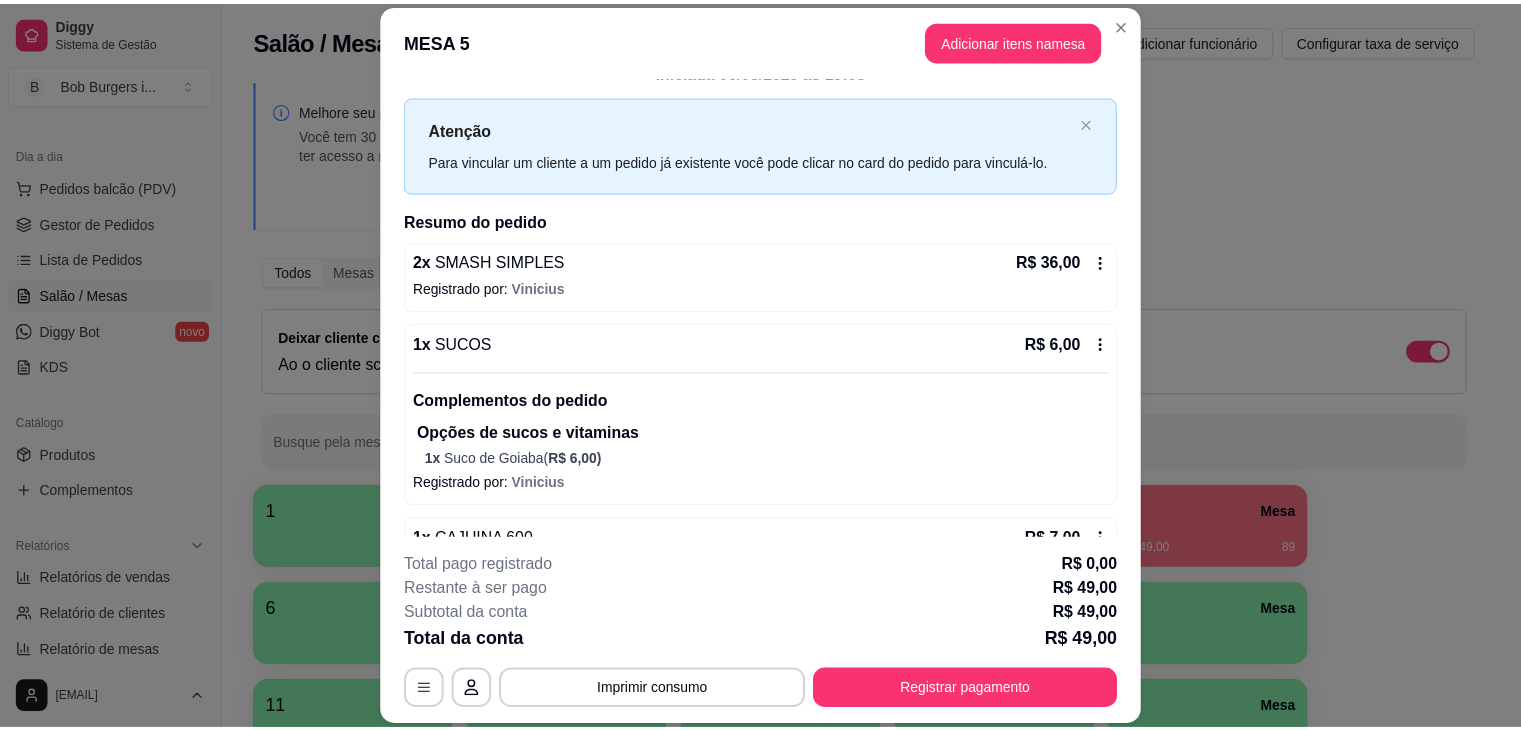 scroll, scrollTop: 0, scrollLeft: 0, axis: both 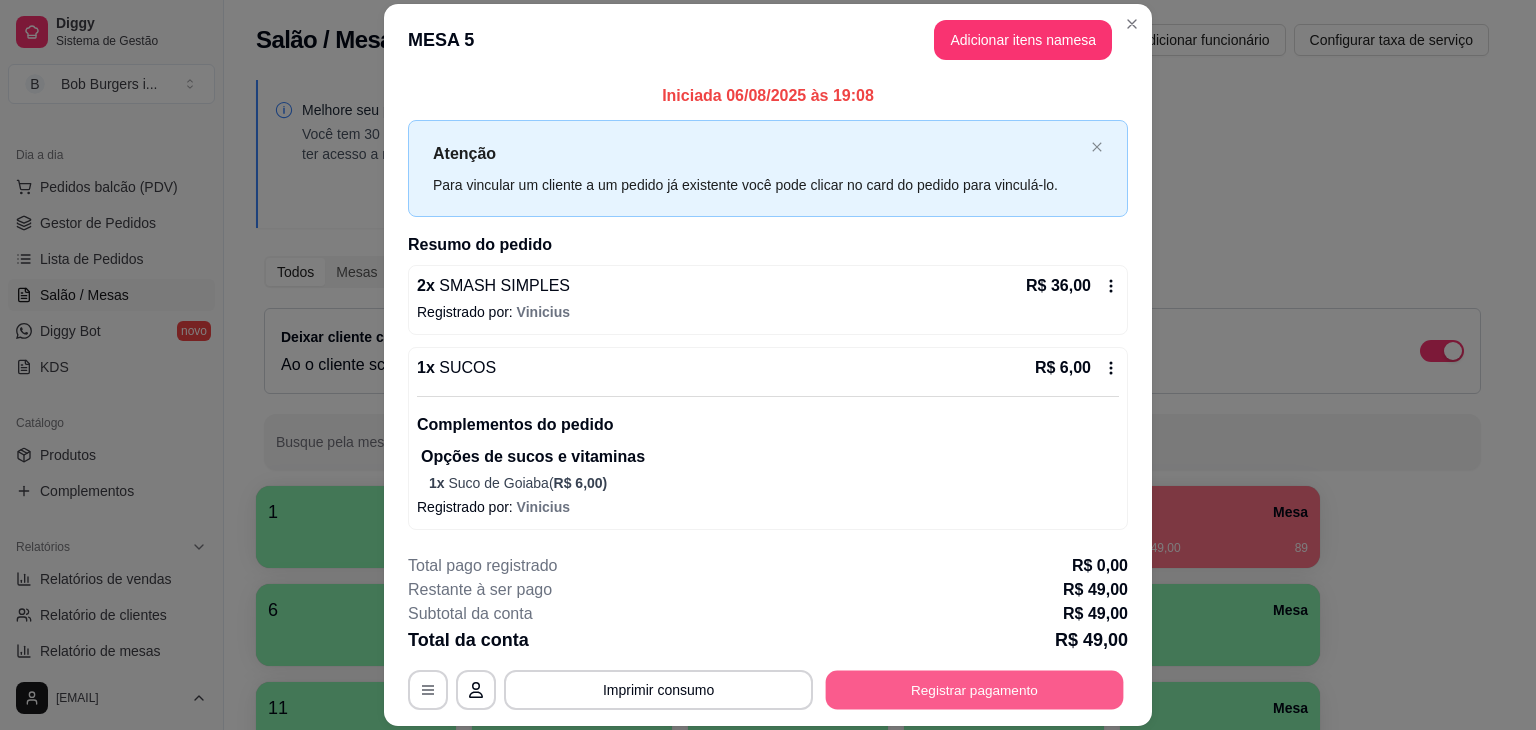 click on "Registrar pagamento" at bounding box center [975, 690] 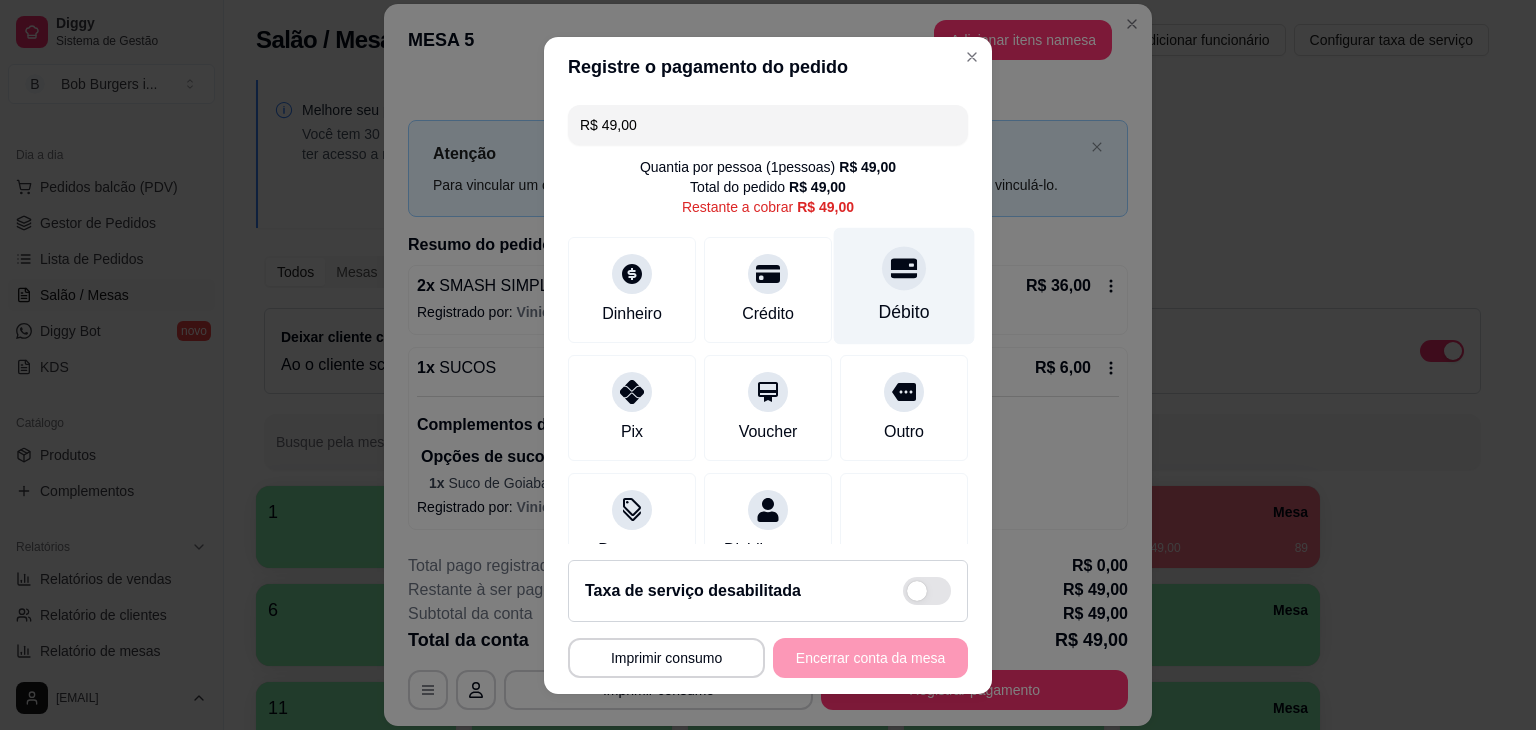 click on "Débito" at bounding box center [904, 285] 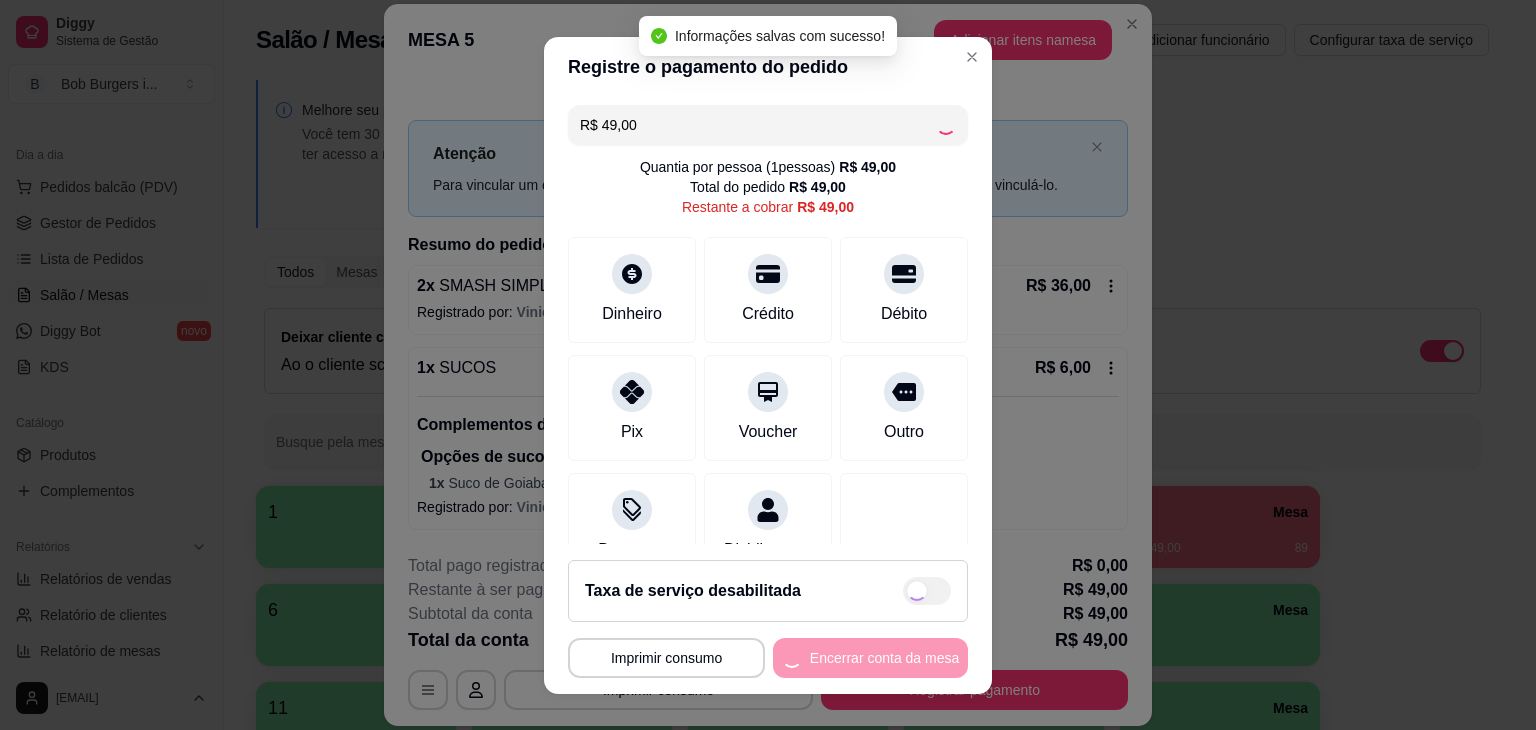 type on "R$ 0,00" 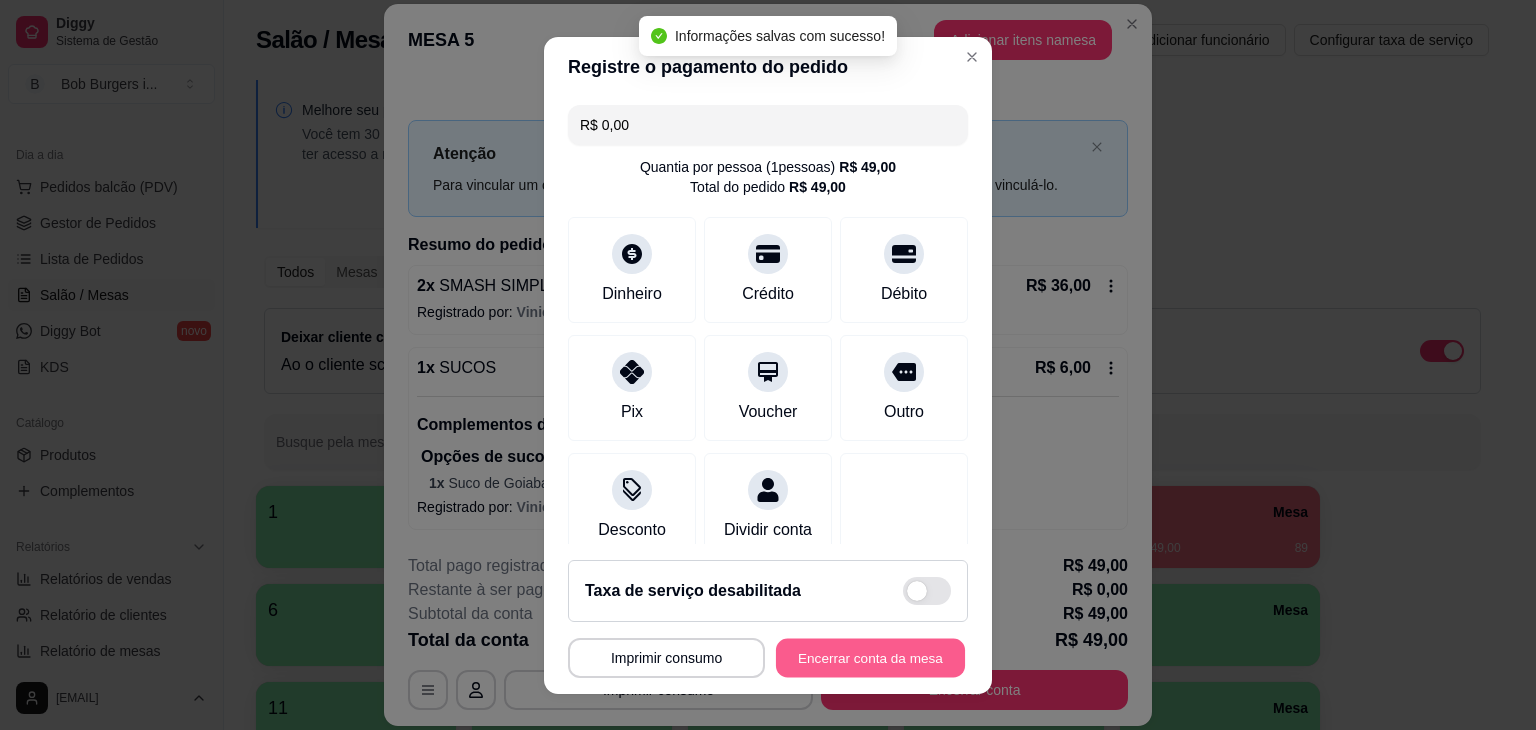 click on "Encerrar conta da mesa" at bounding box center [870, 657] 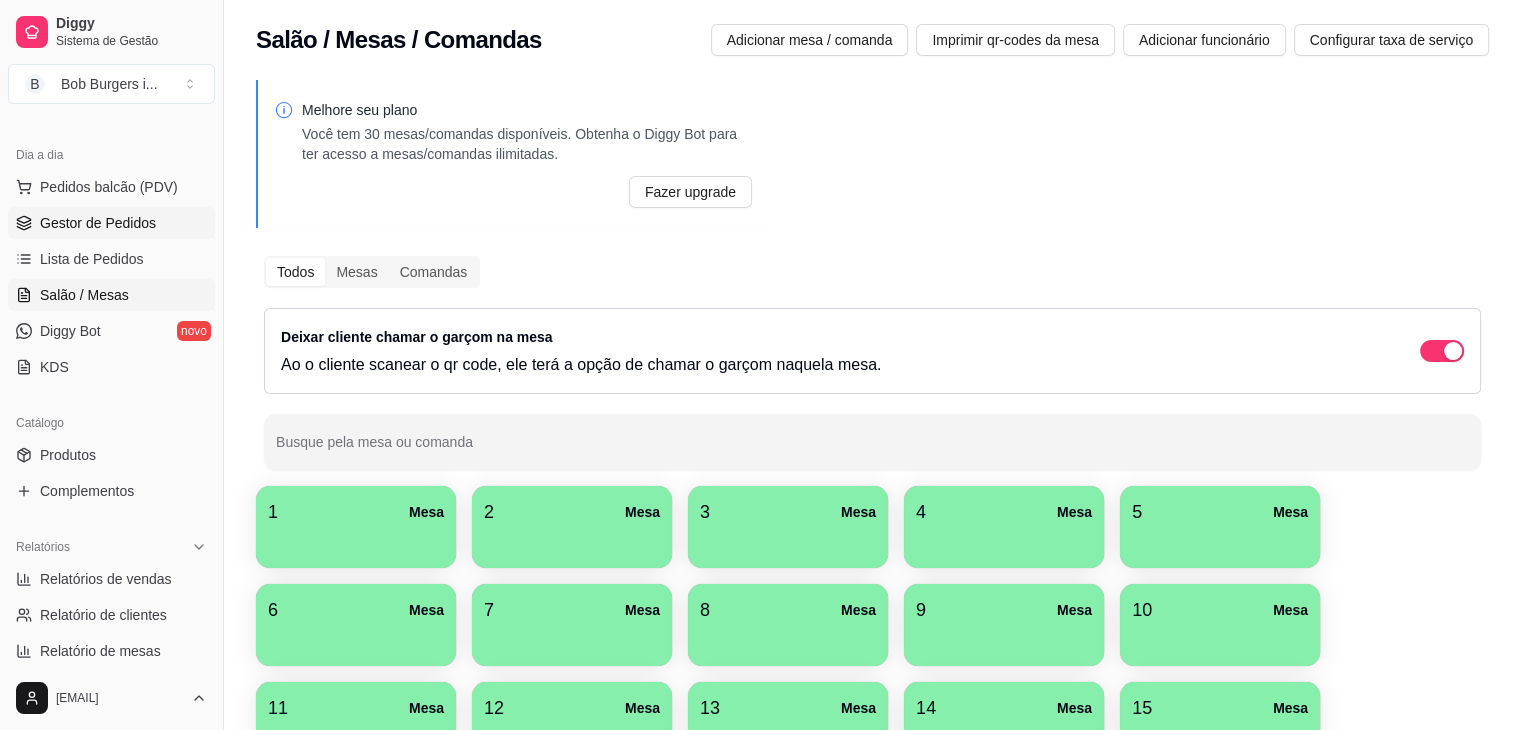 click on "Gestor de Pedidos" at bounding box center [111, 223] 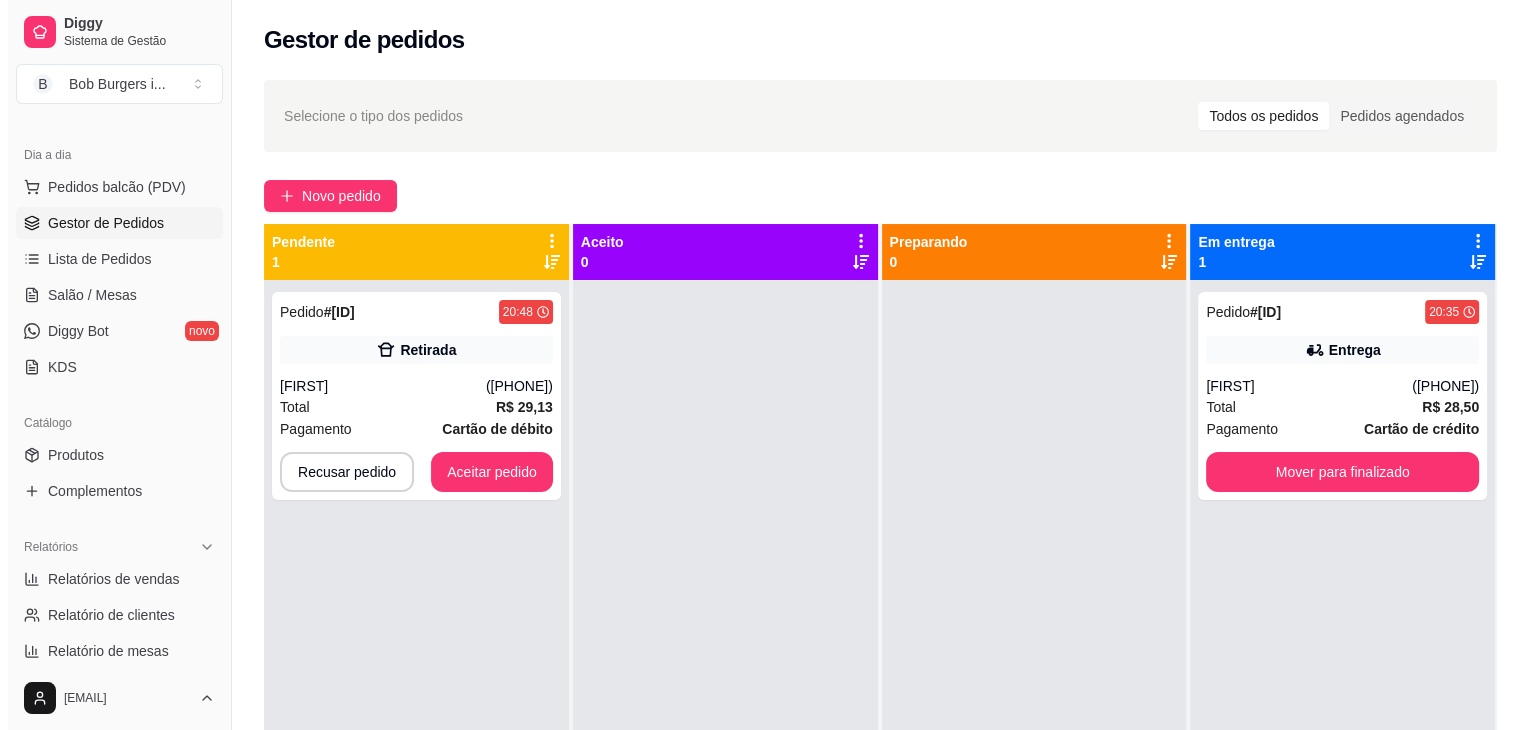 scroll, scrollTop: 56, scrollLeft: 0, axis: vertical 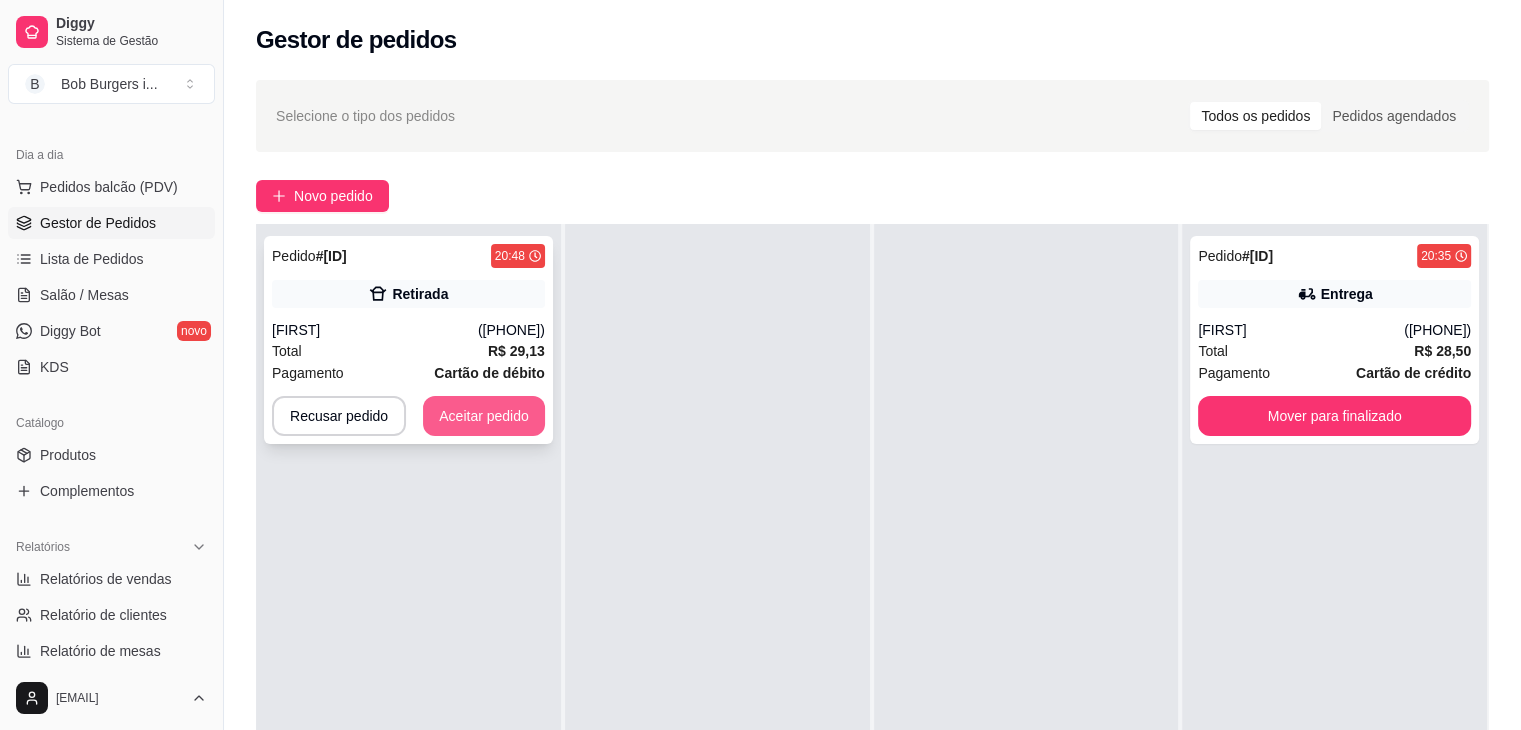 click on "Aceitar pedido" at bounding box center (484, 416) 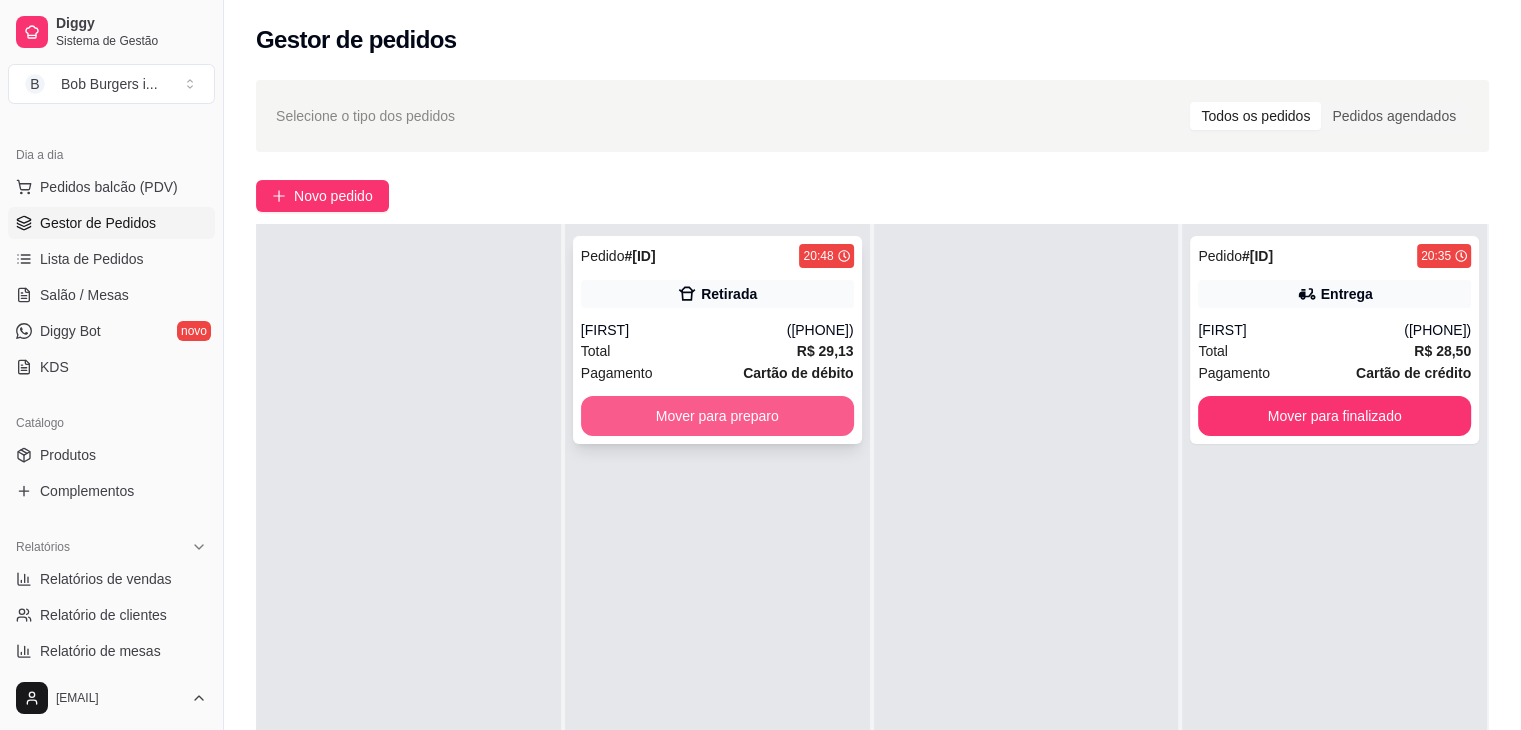 click on "Mover para preparo" at bounding box center (717, 416) 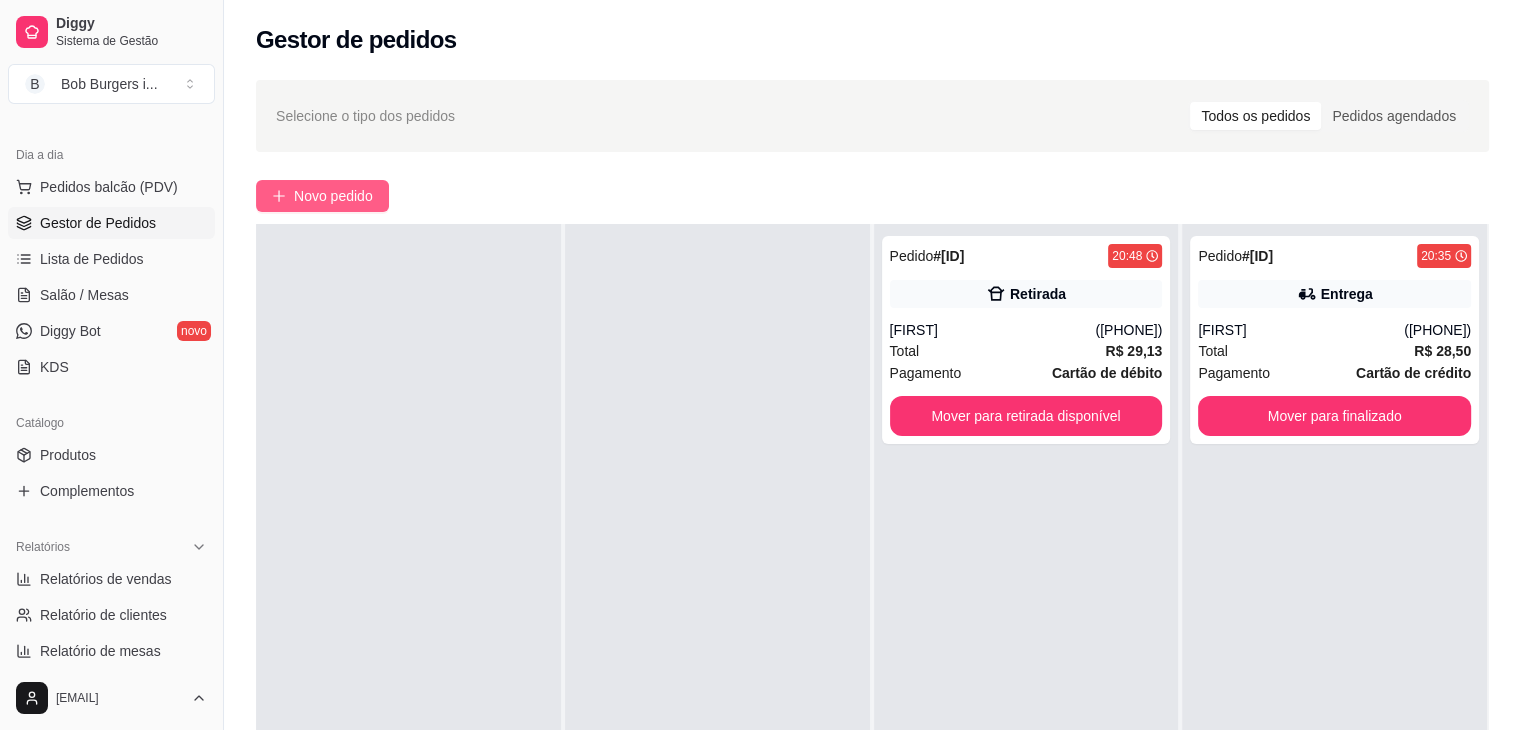 click on "Novo pedido" at bounding box center [333, 196] 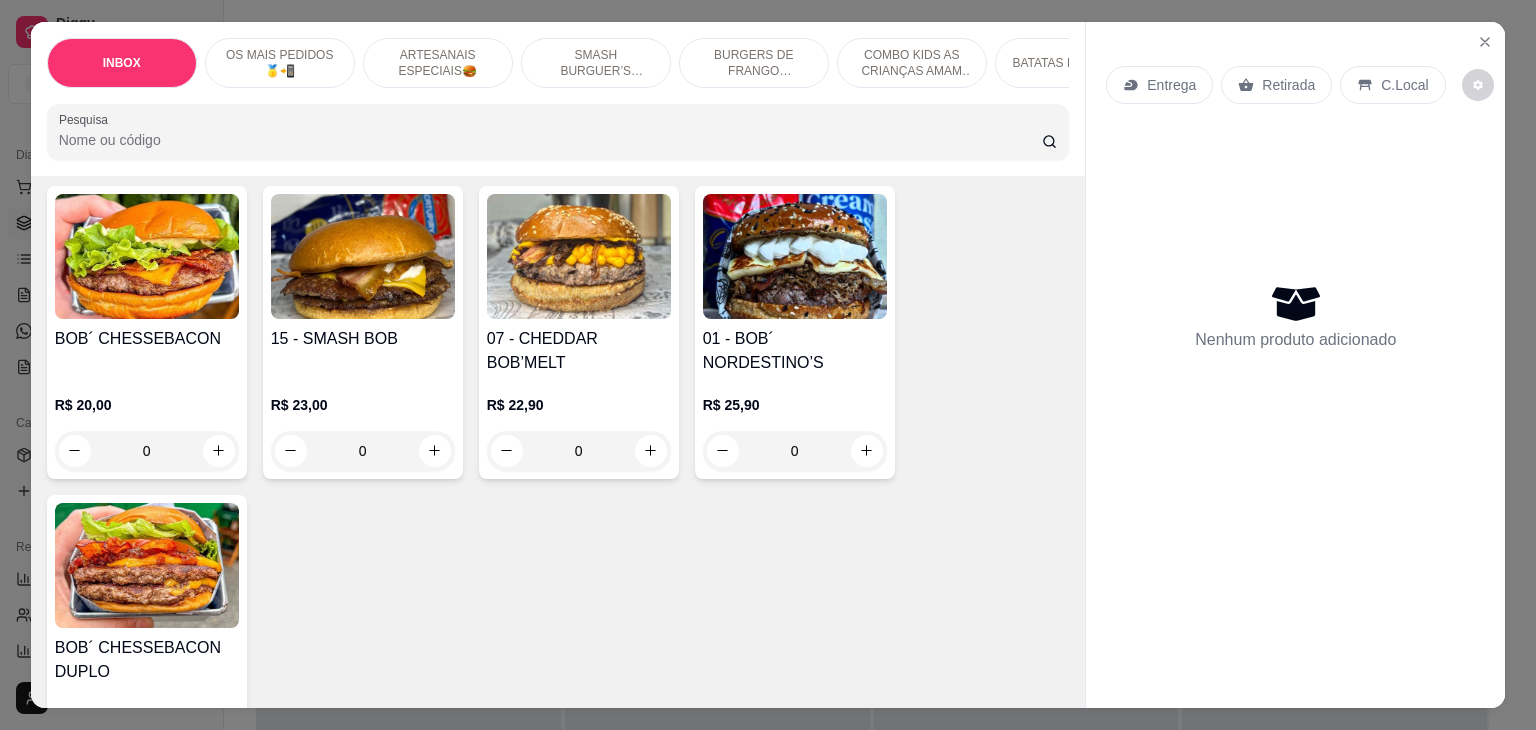 scroll, scrollTop: 500, scrollLeft: 0, axis: vertical 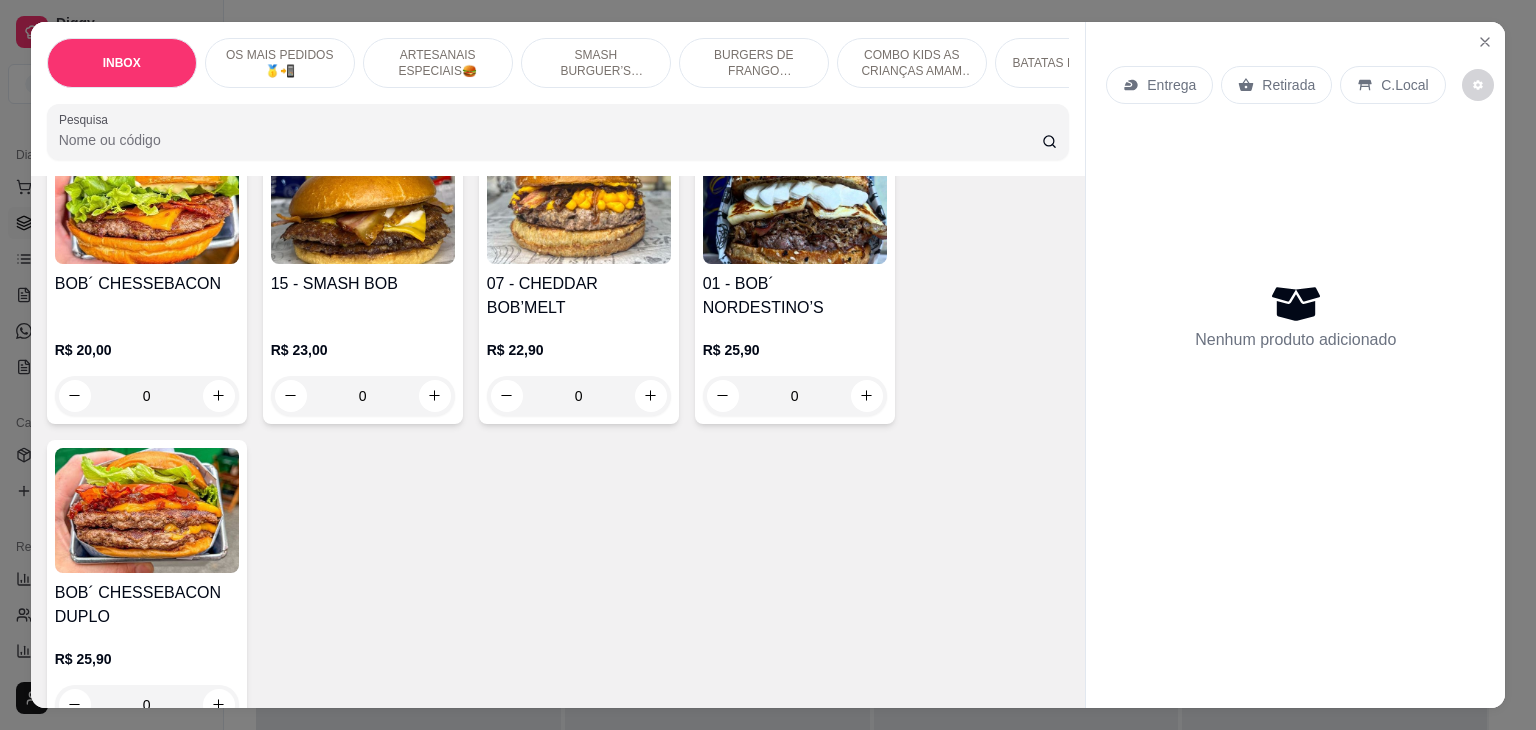 click on "01 - BOB´ NORDESTINO’S" at bounding box center [795, 296] 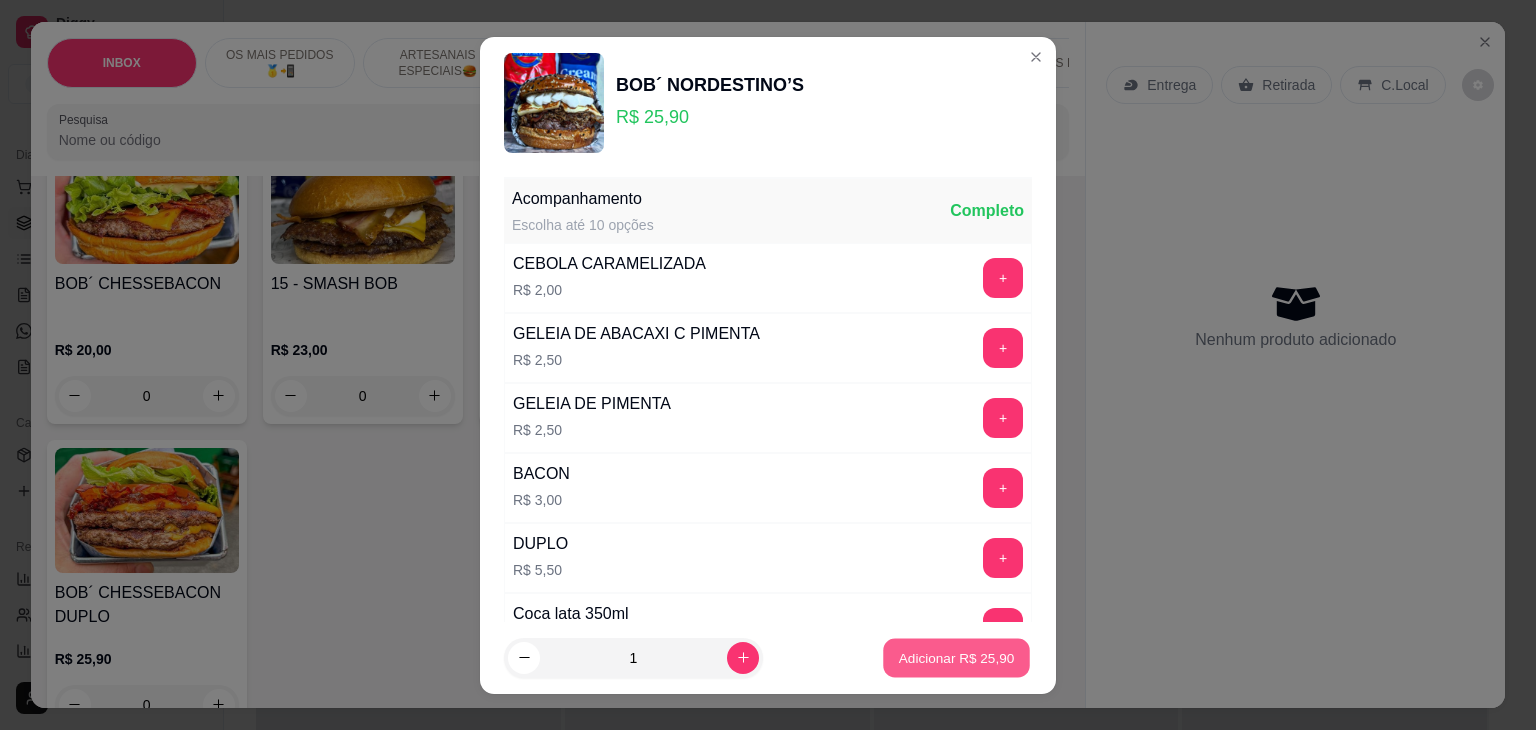 click on "Adicionar   R$ 25,90" at bounding box center (957, 657) 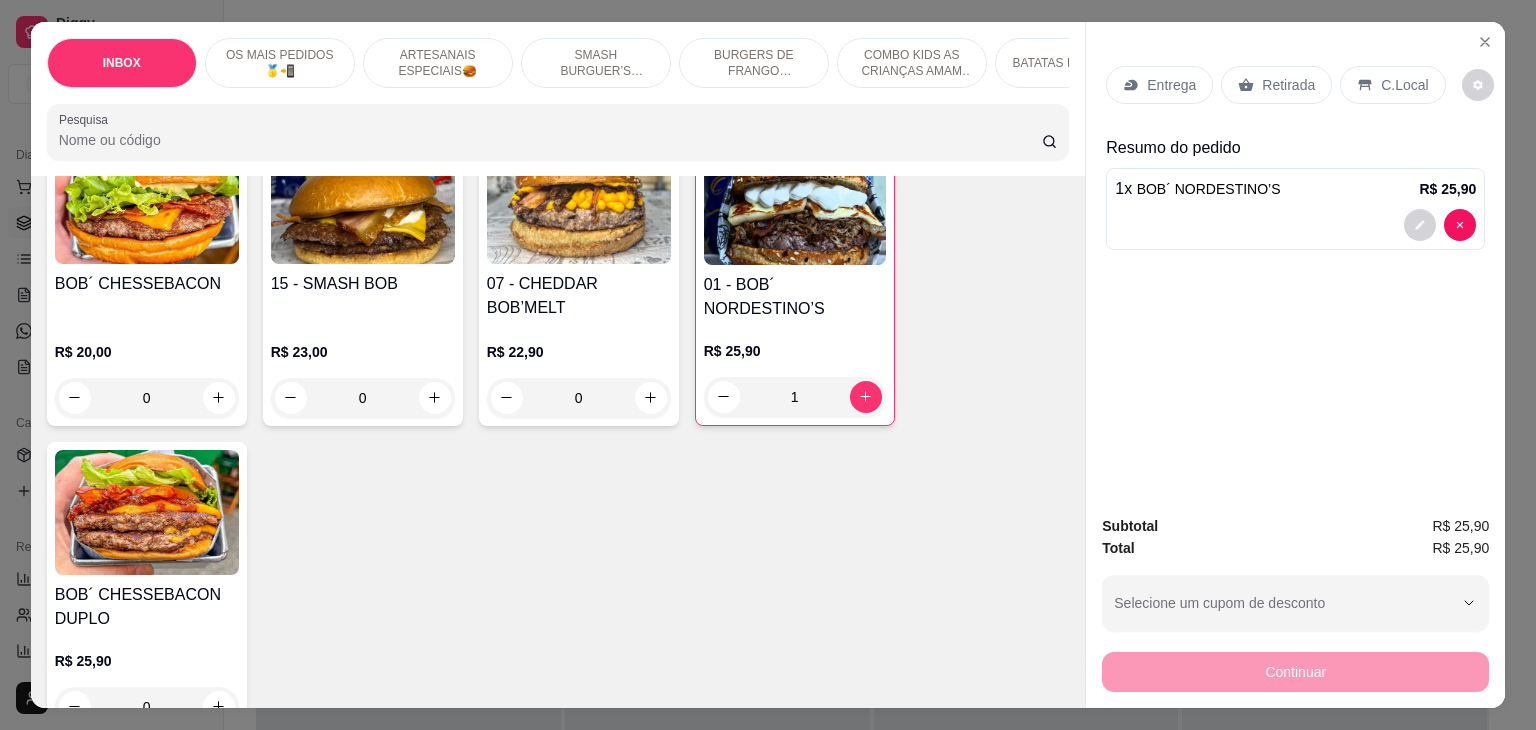 click on "Entrega" at bounding box center (1171, 85) 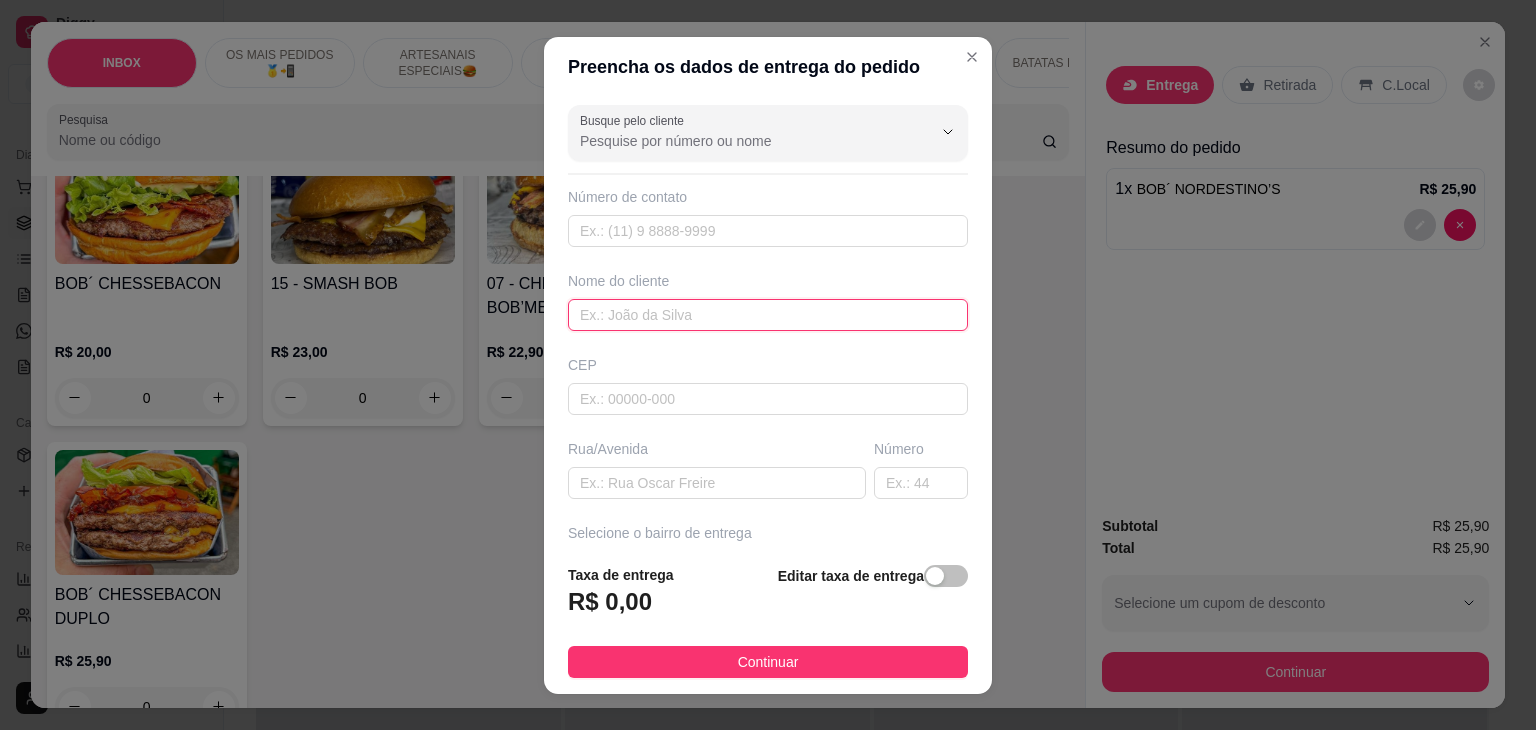 click at bounding box center (768, 315) 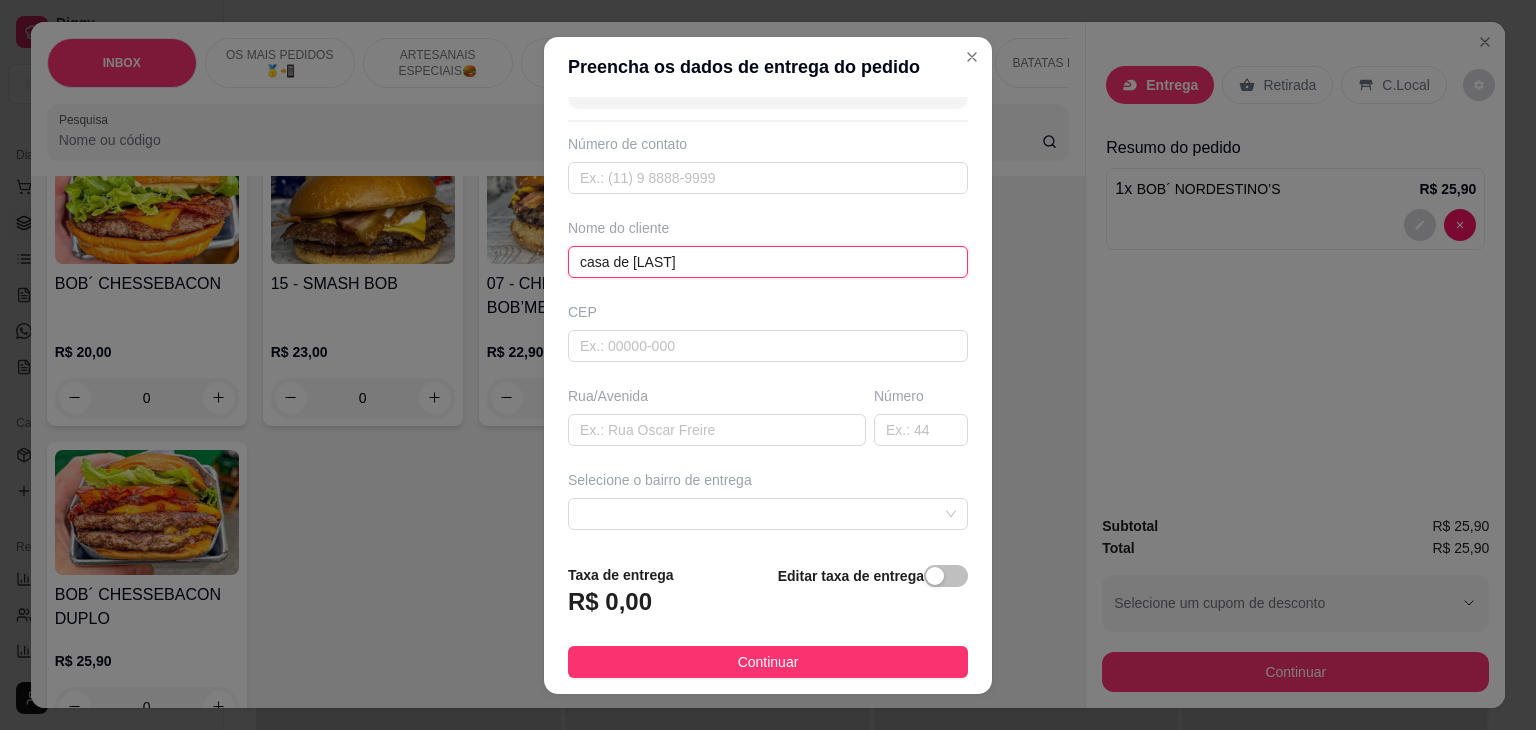 scroll, scrollTop: 100, scrollLeft: 0, axis: vertical 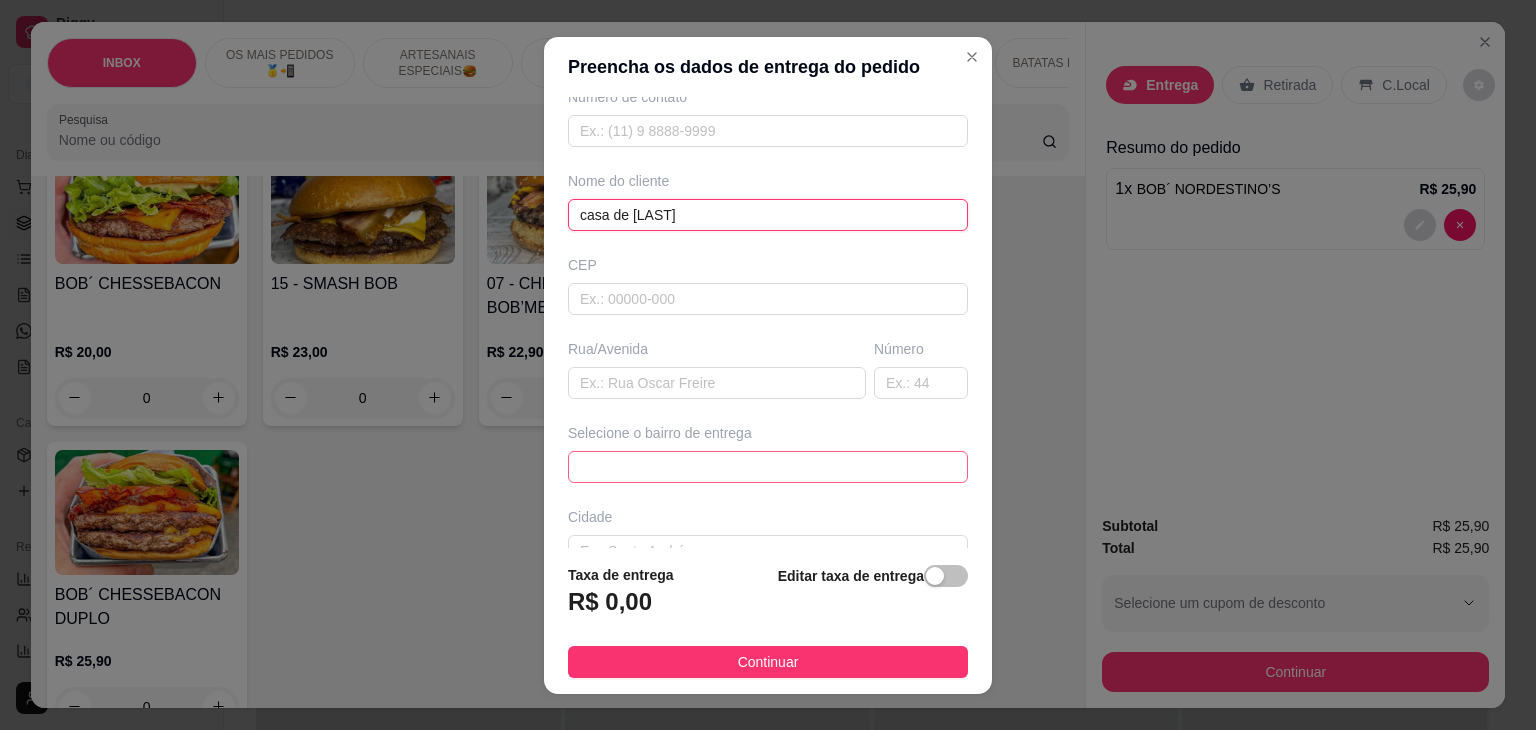 click at bounding box center [768, 467] 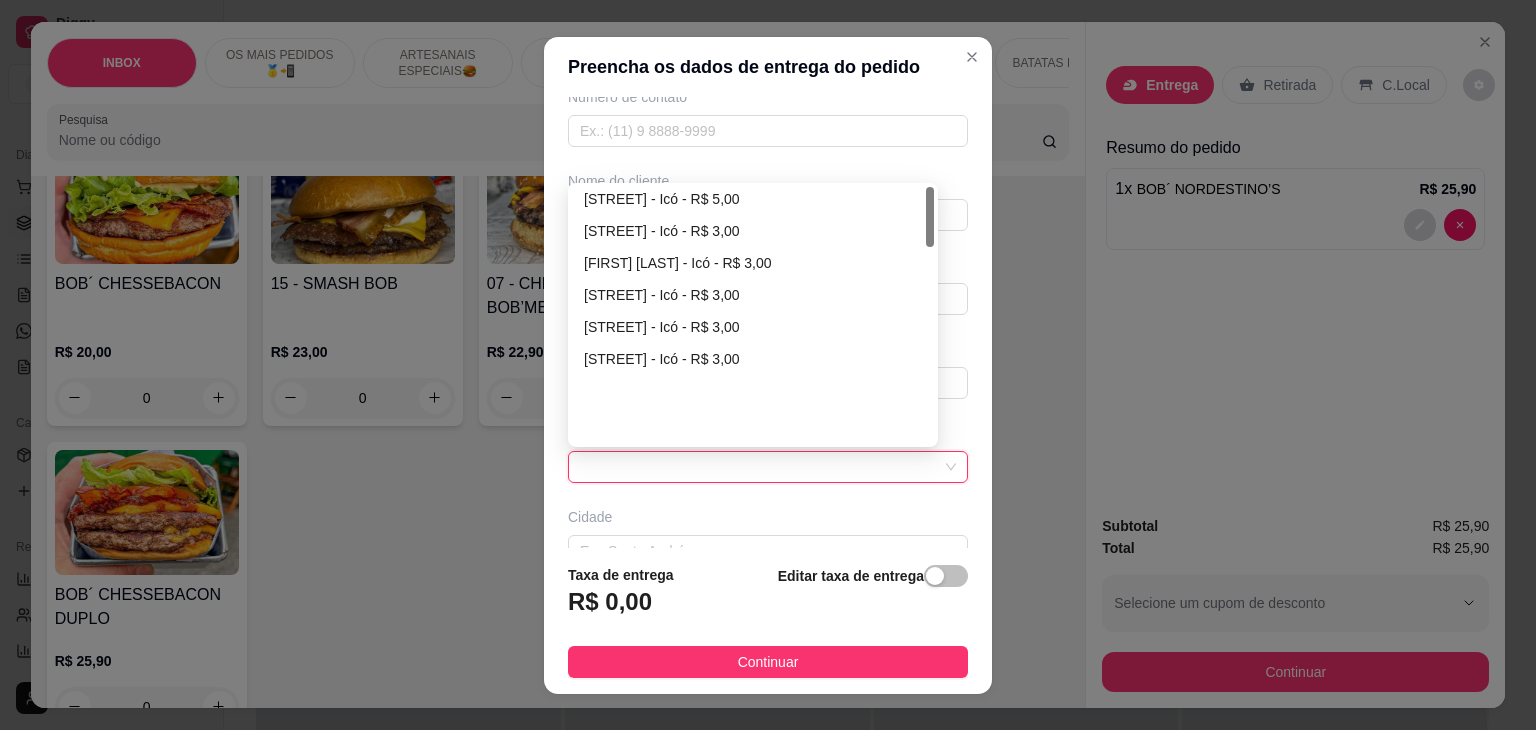 scroll, scrollTop: 0, scrollLeft: 0, axis: both 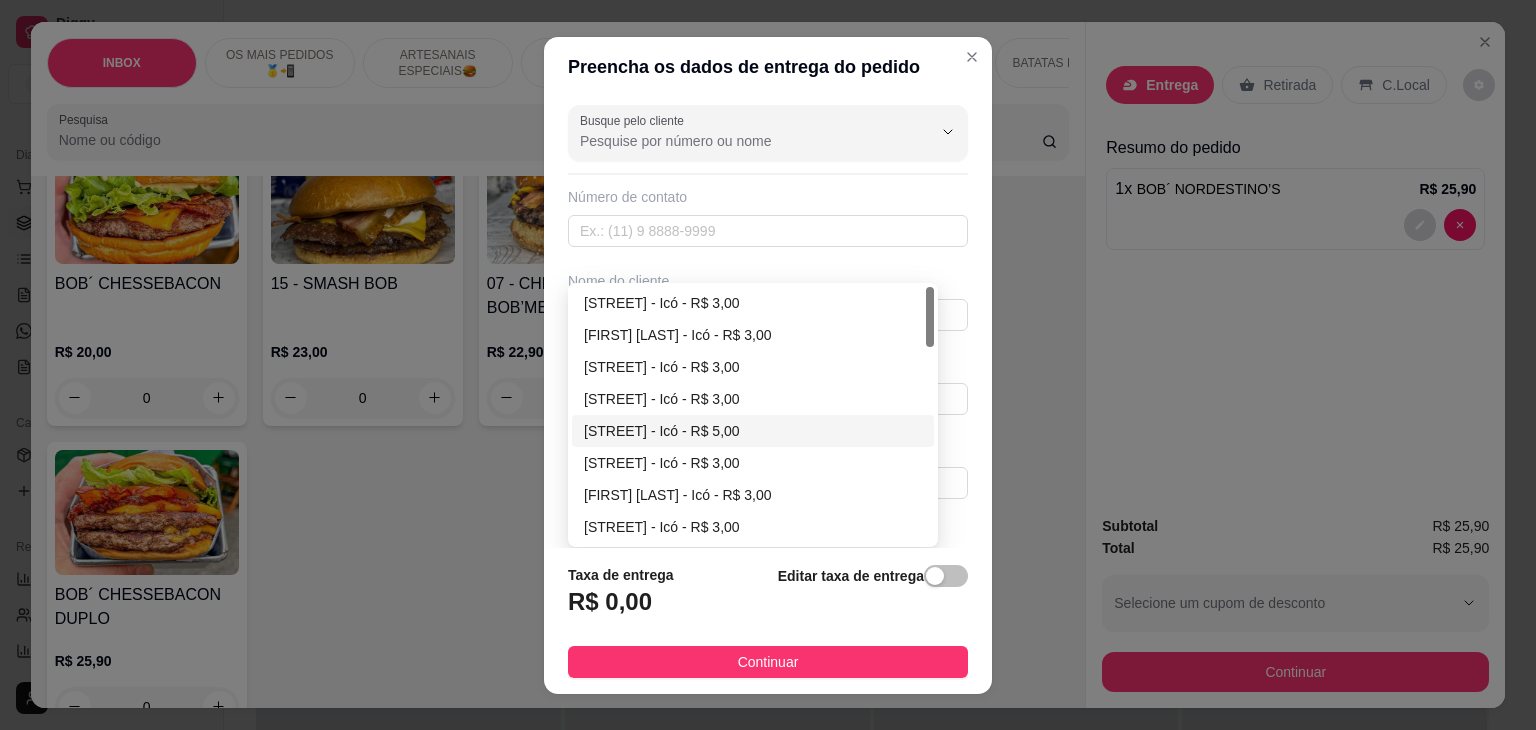 click on "[STREET] - Icó - R$ 5,00" at bounding box center [753, 431] 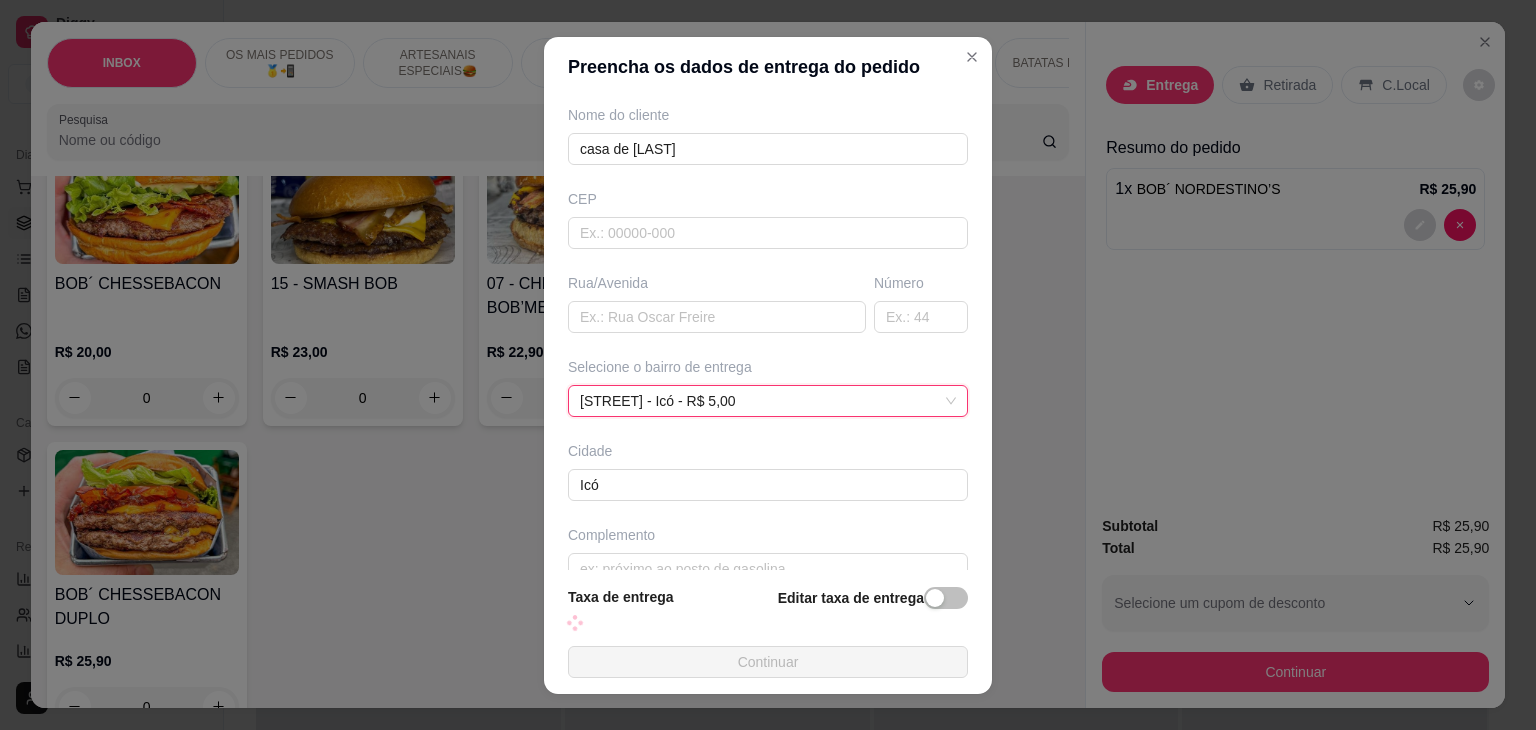 scroll, scrollTop: 198, scrollLeft: 0, axis: vertical 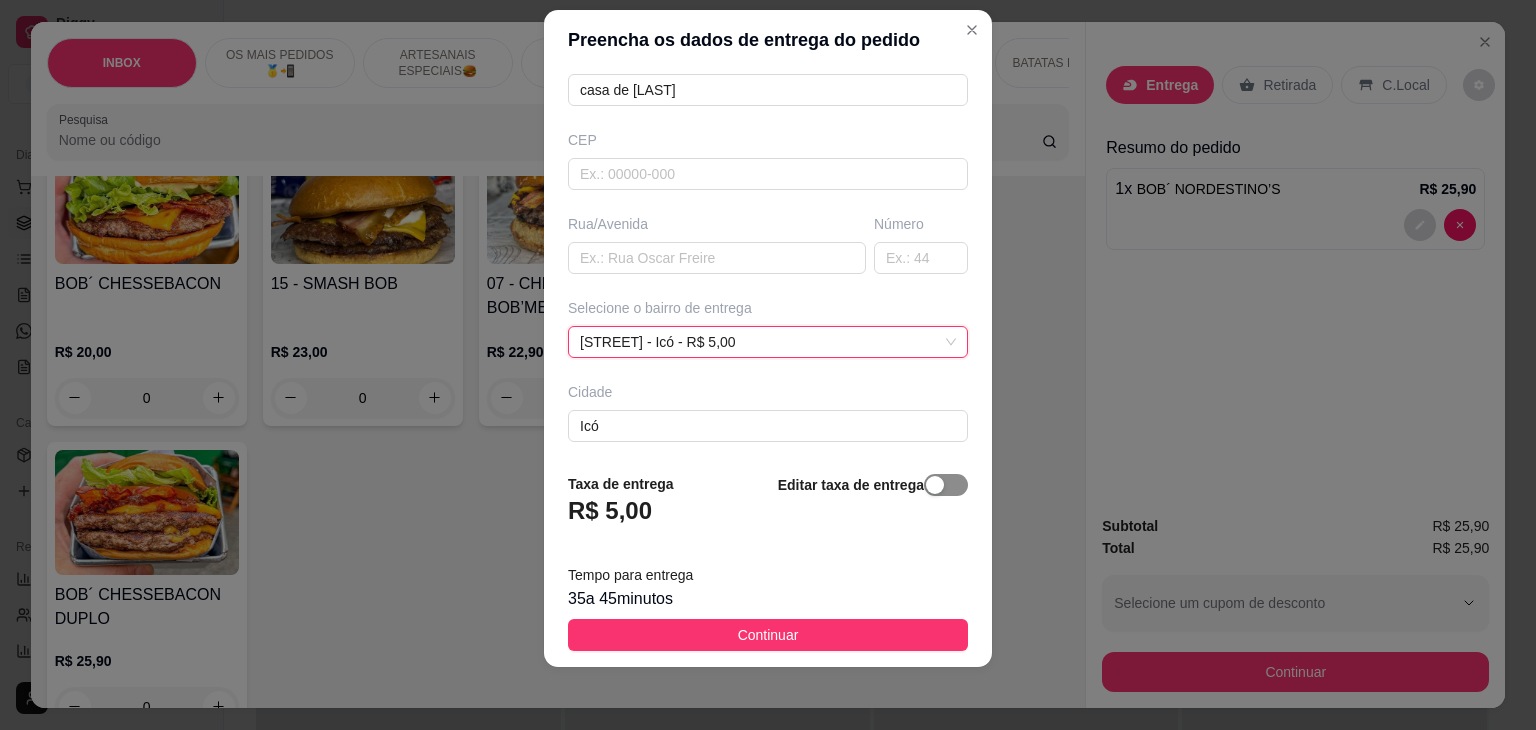click at bounding box center [935, 485] 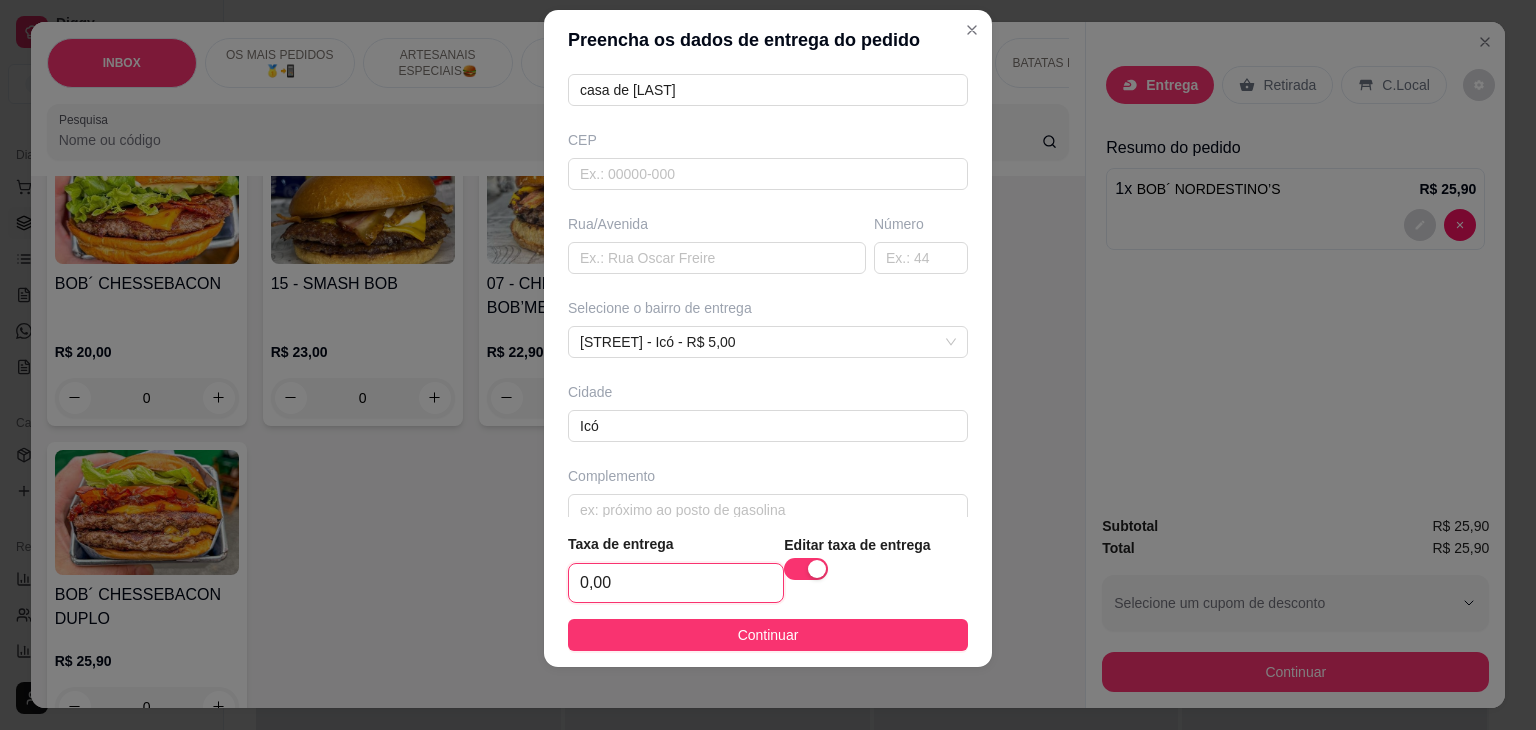 click on "0,00" at bounding box center [676, 583] 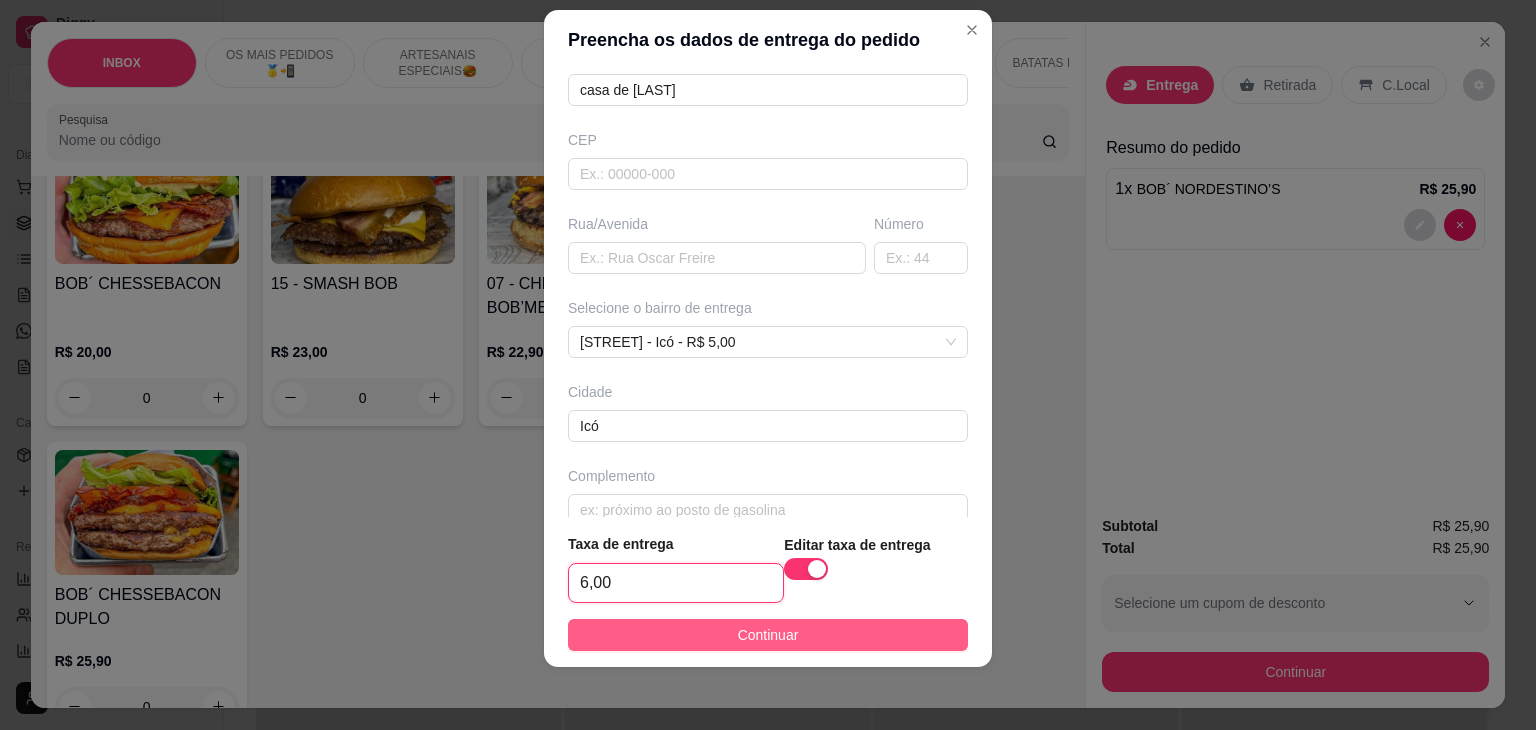 type on "6,00" 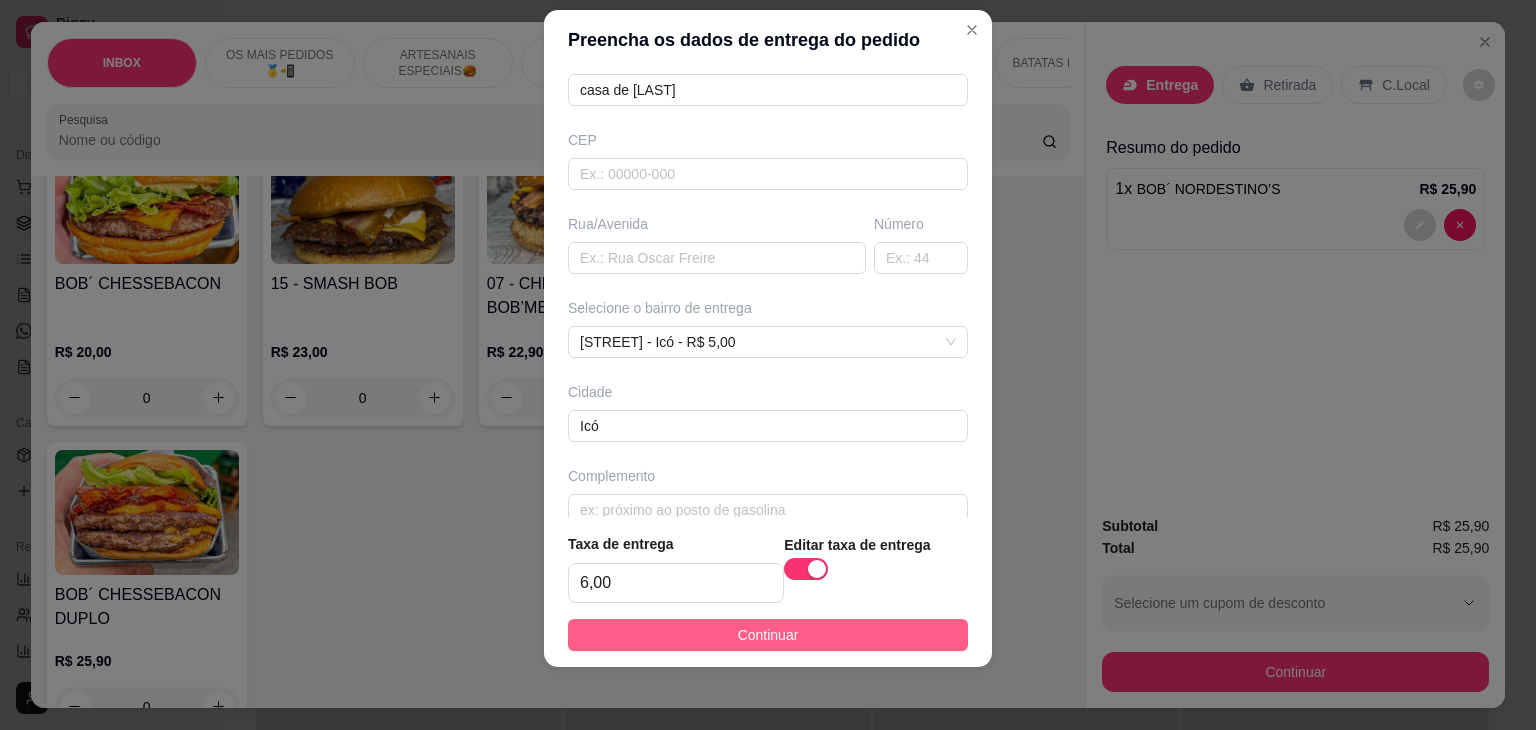 click on "Continuar" at bounding box center (768, 635) 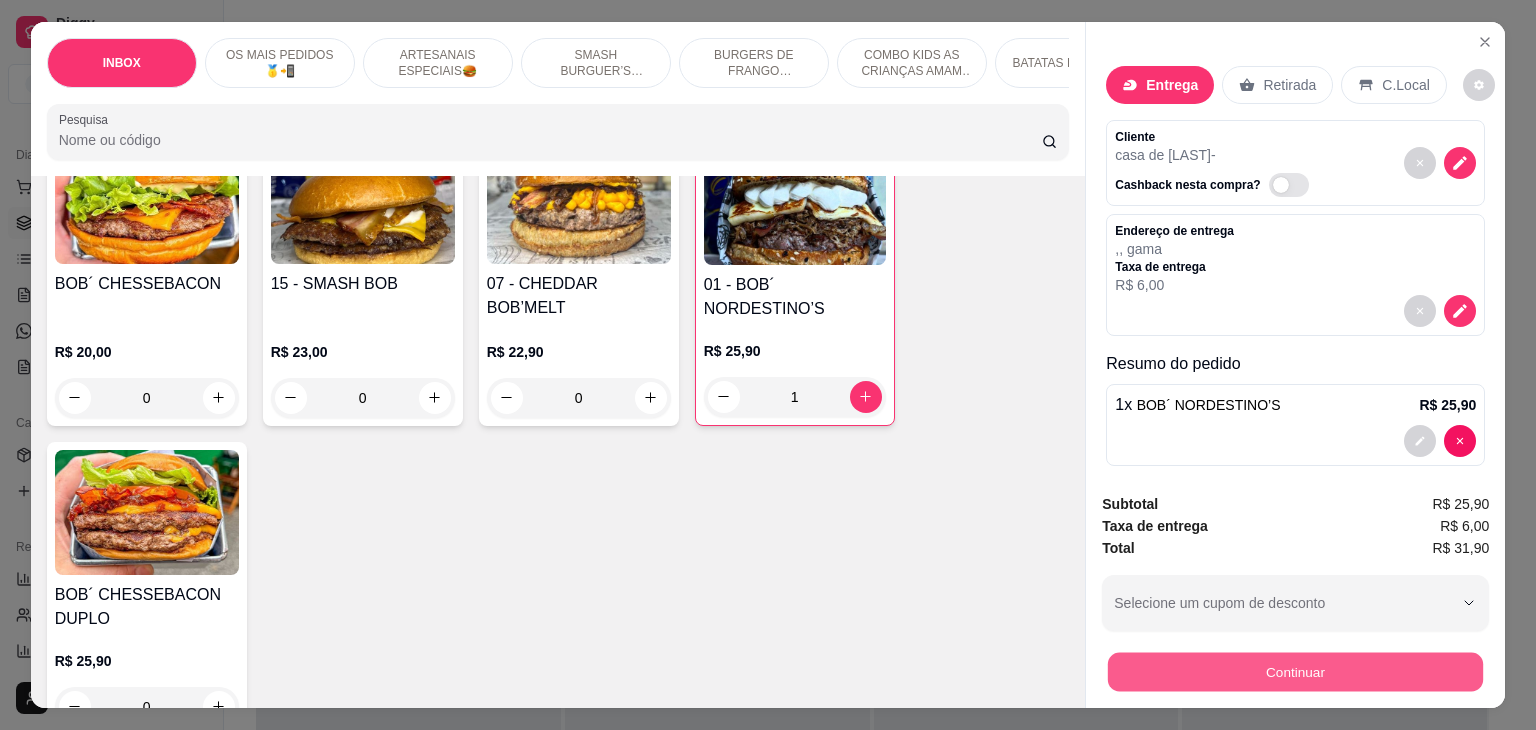 click on "Continuar" at bounding box center [1295, 672] 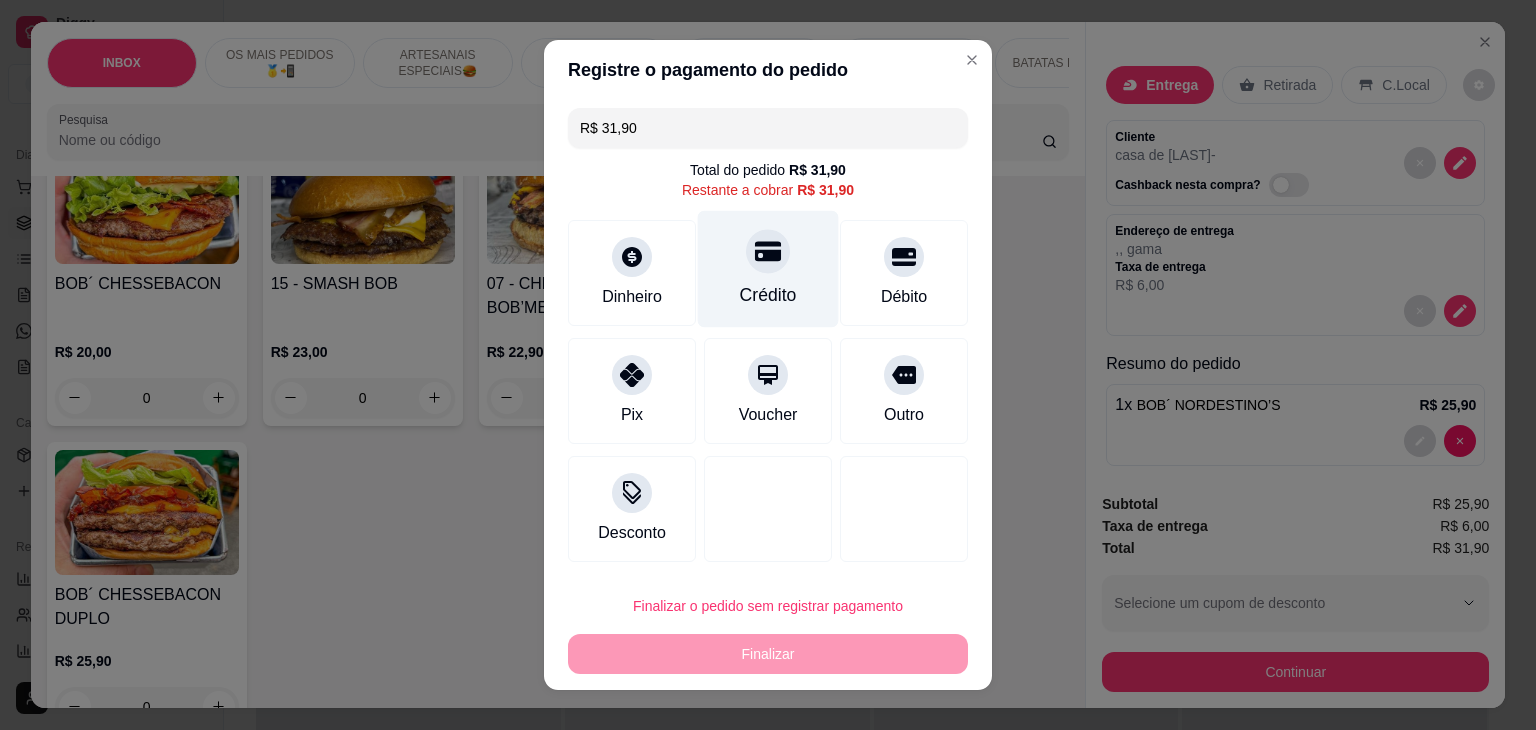 click 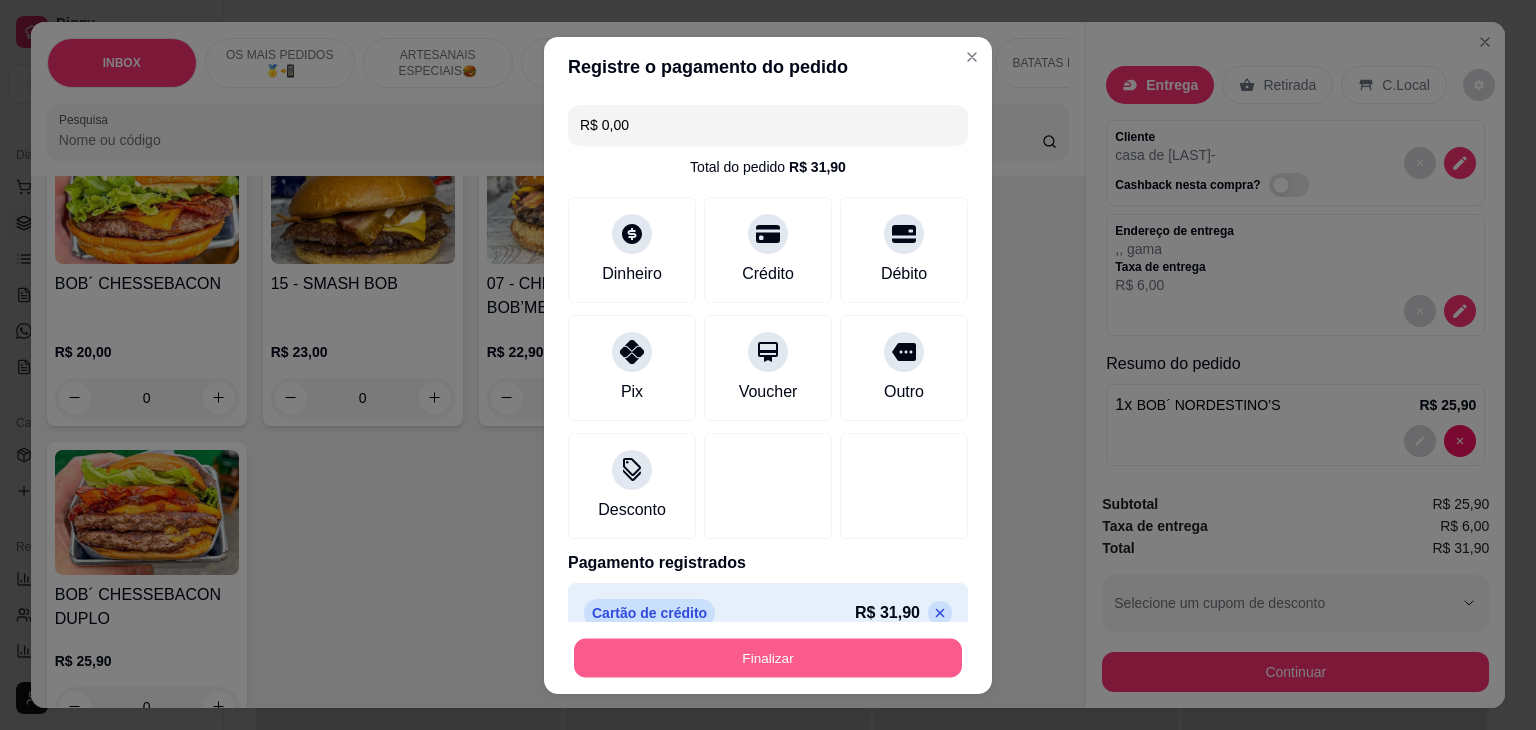 click on "Finalizar" at bounding box center (768, 657) 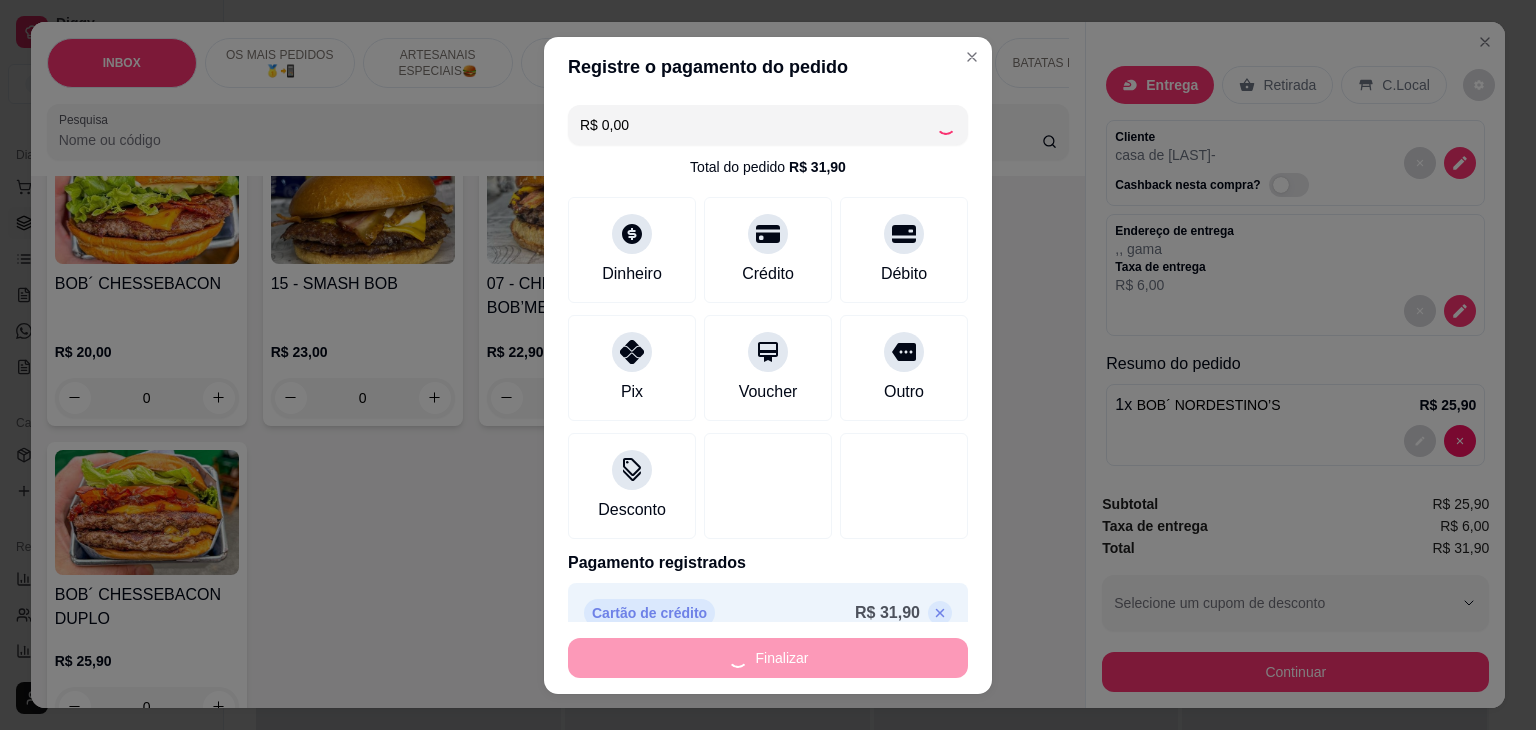 type on "0" 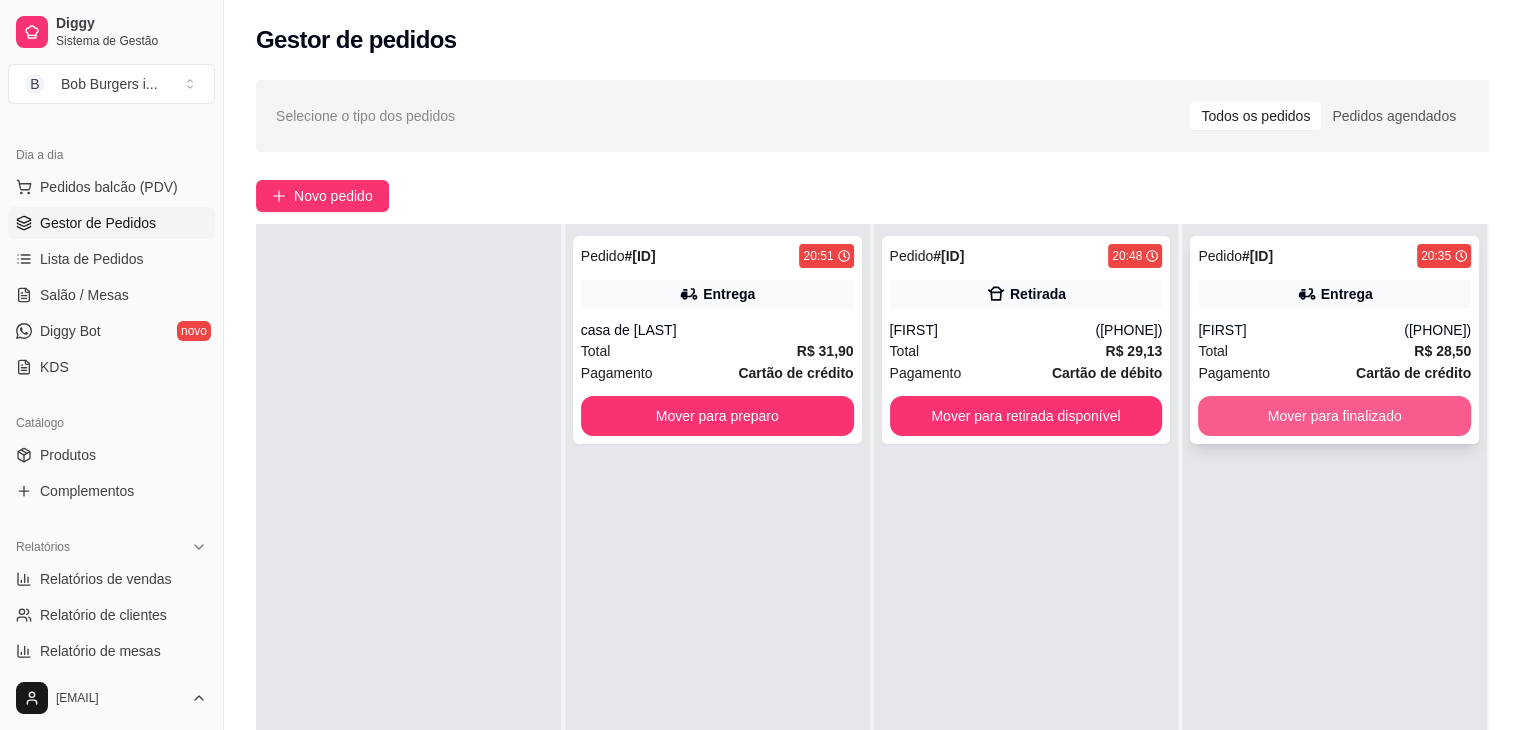 click on "Mover para finalizado" at bounding box center (1334, 416) 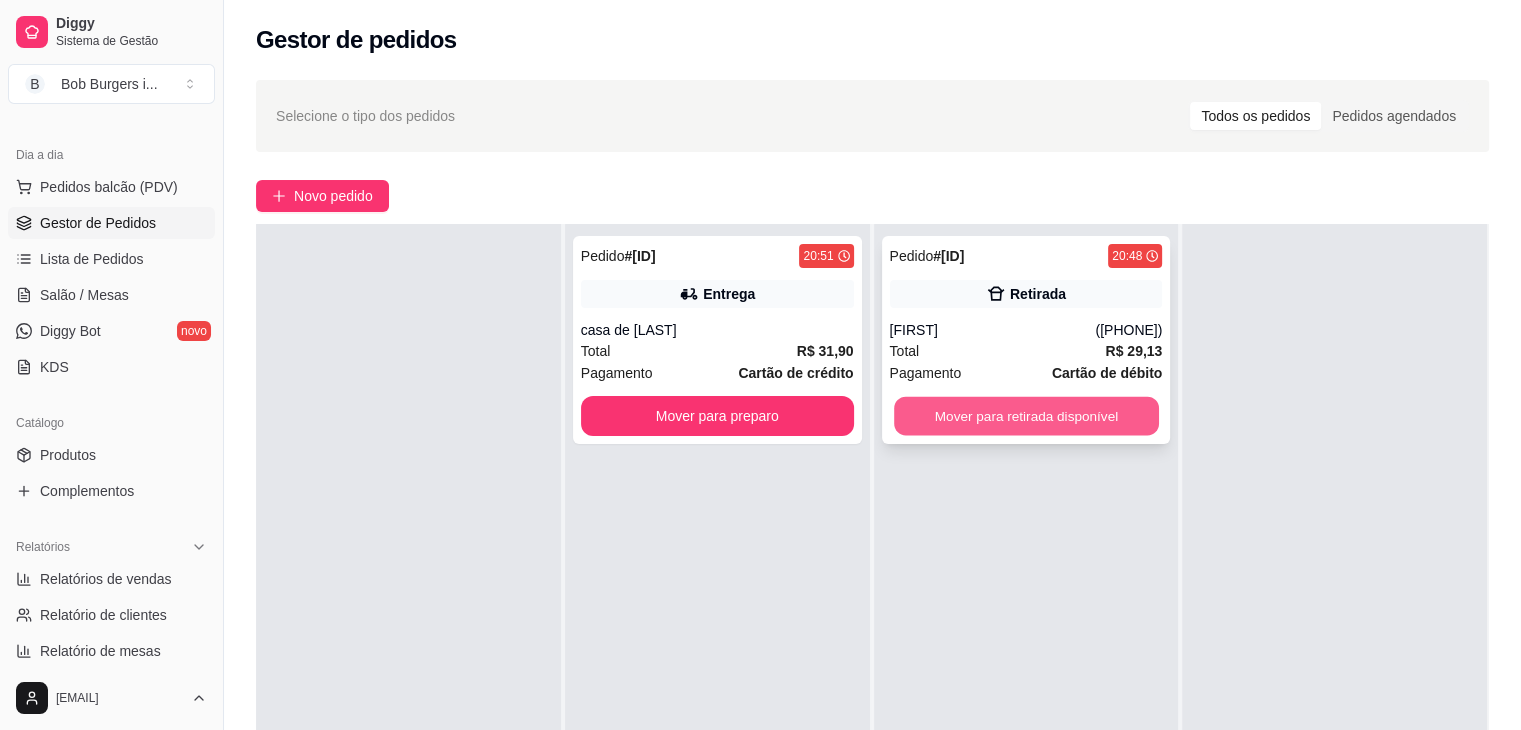 click on "Mover para retirada disponível" at bounding box center (1026, 416) 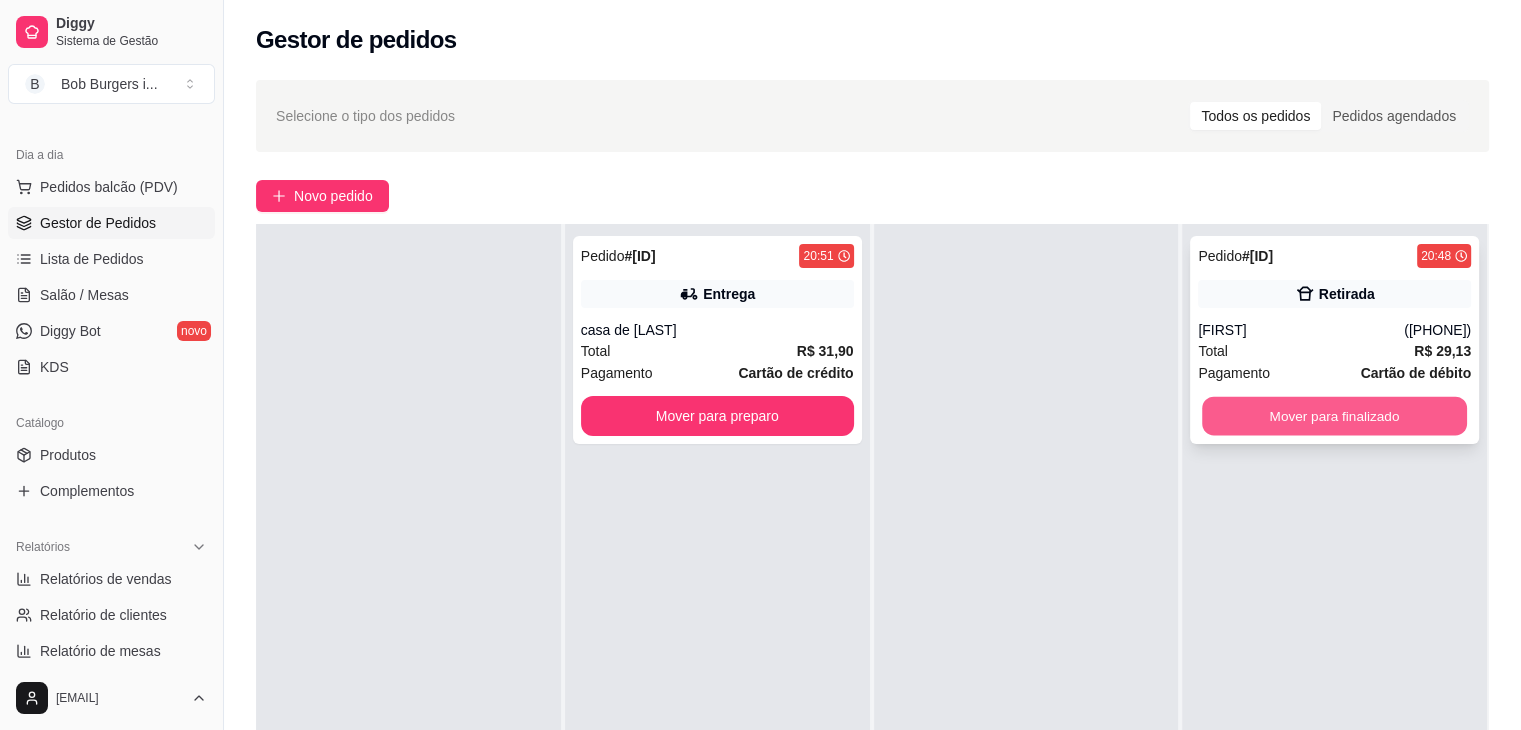 click on "Mover para finalizado" at bounding box center [1334, 416] 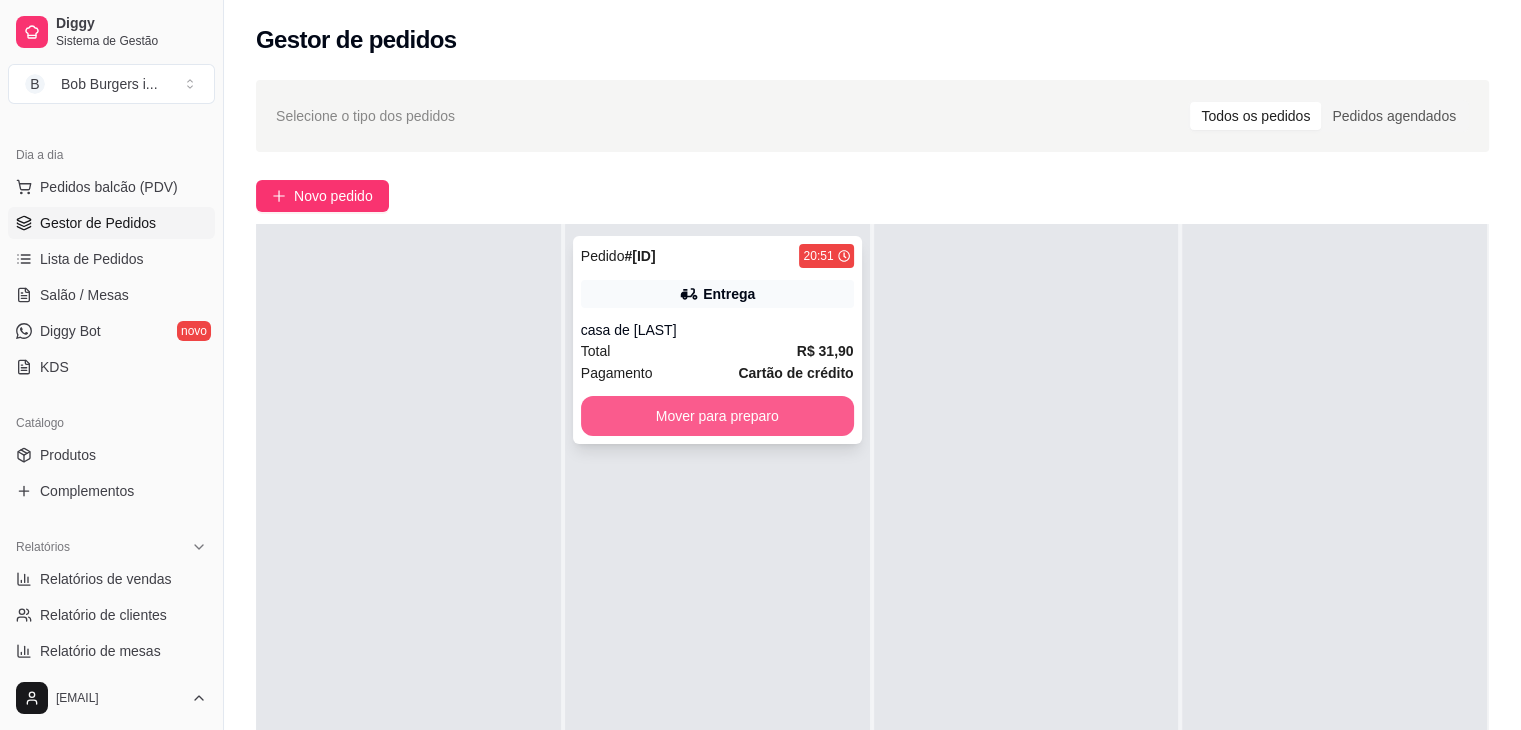 click on "Mover para preparo" at bounding box center [717, 416] 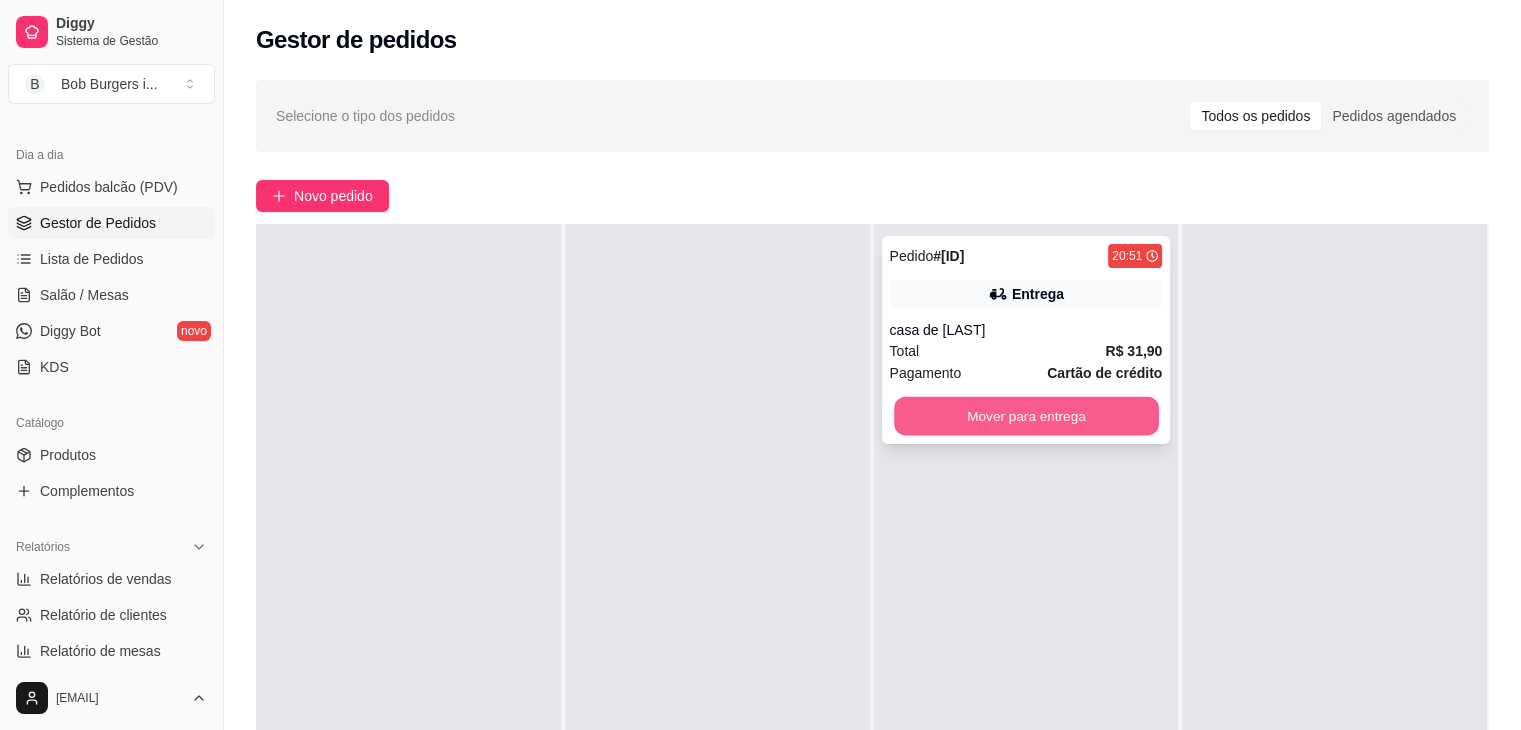 click on "Mover para entrega" at bounding box center (1026, 416) 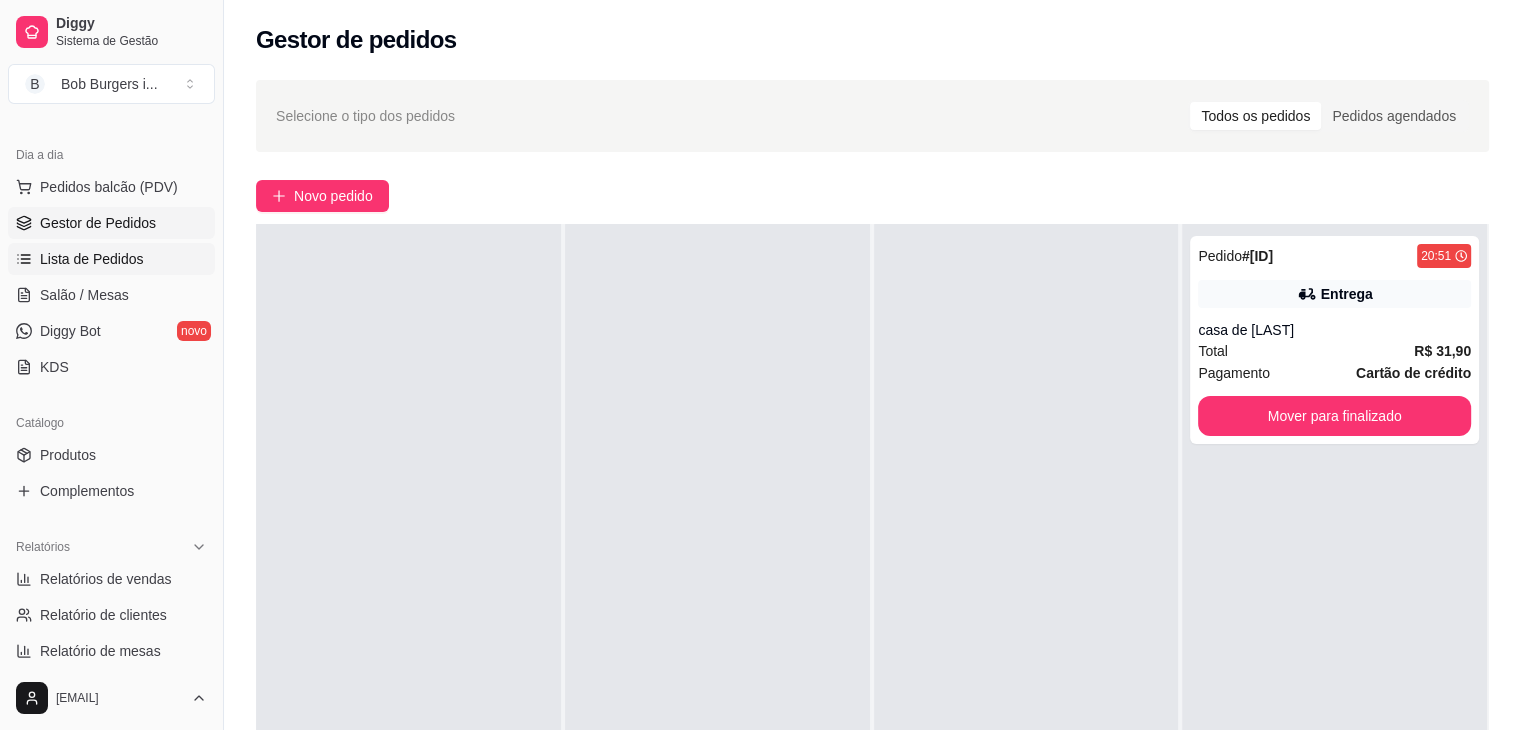 click on "Lista de Pedidos" at bounding box center [111, 259] 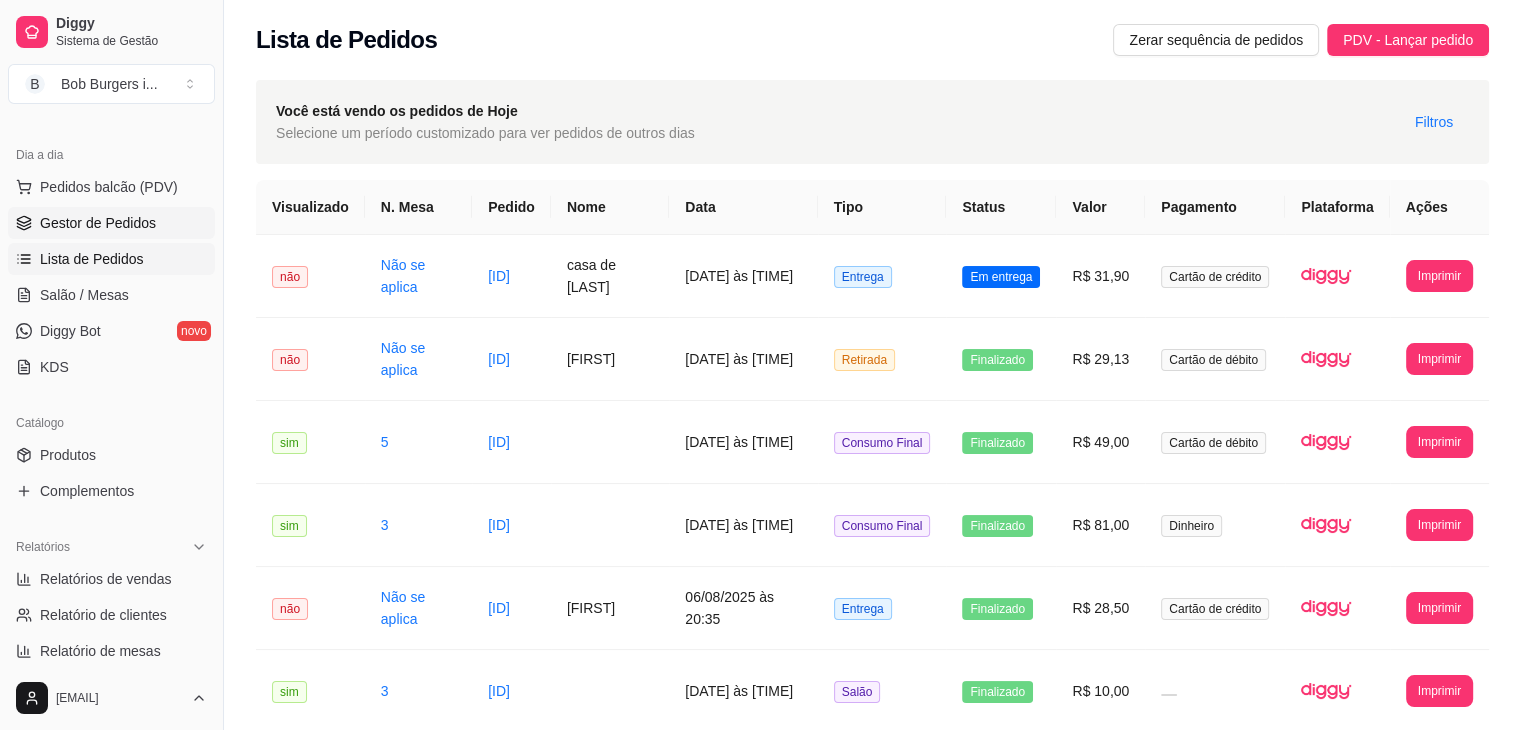 click on "Gestor de Pedidos" at bounding box center (98, 223) 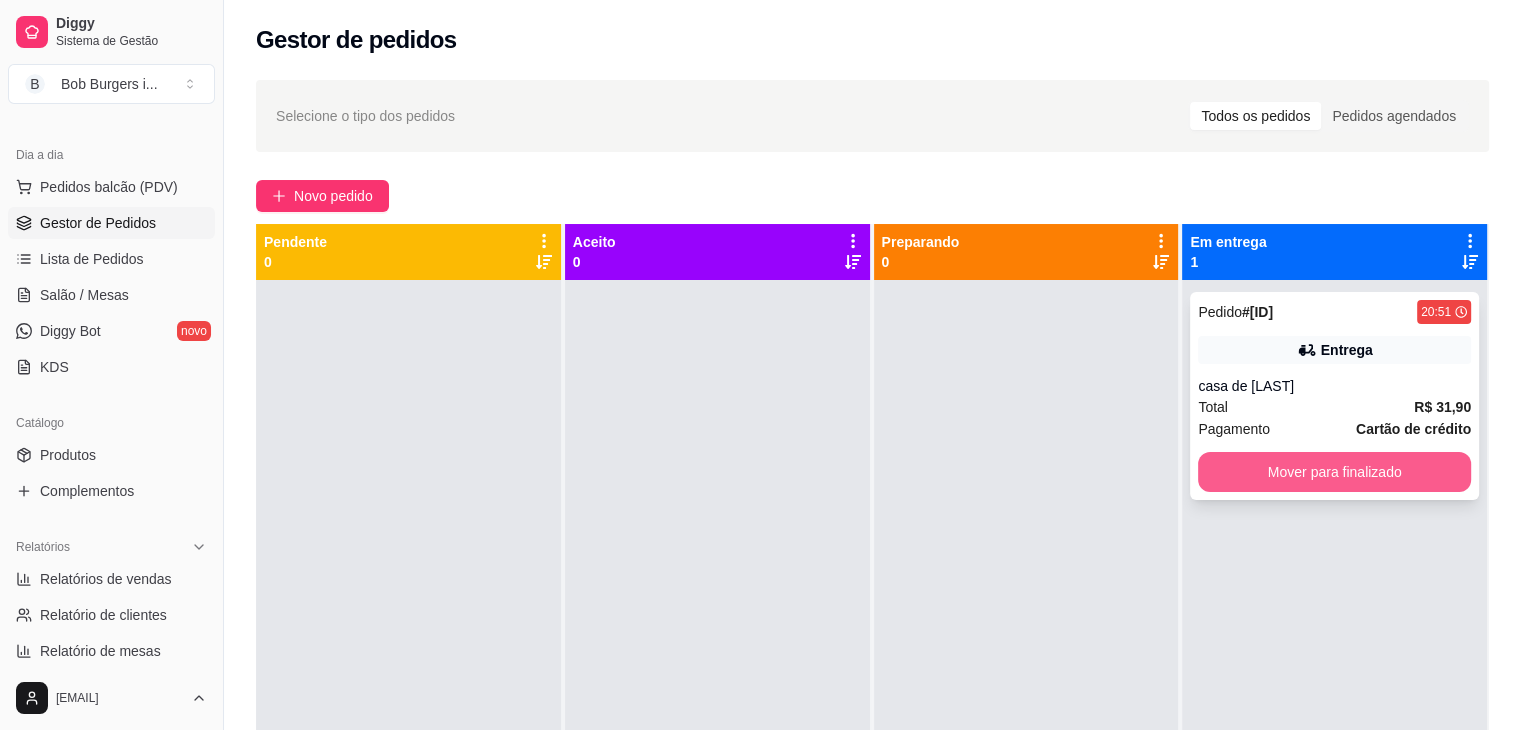 click on "Mover para finalizado" at bounding box center (1334, 472) 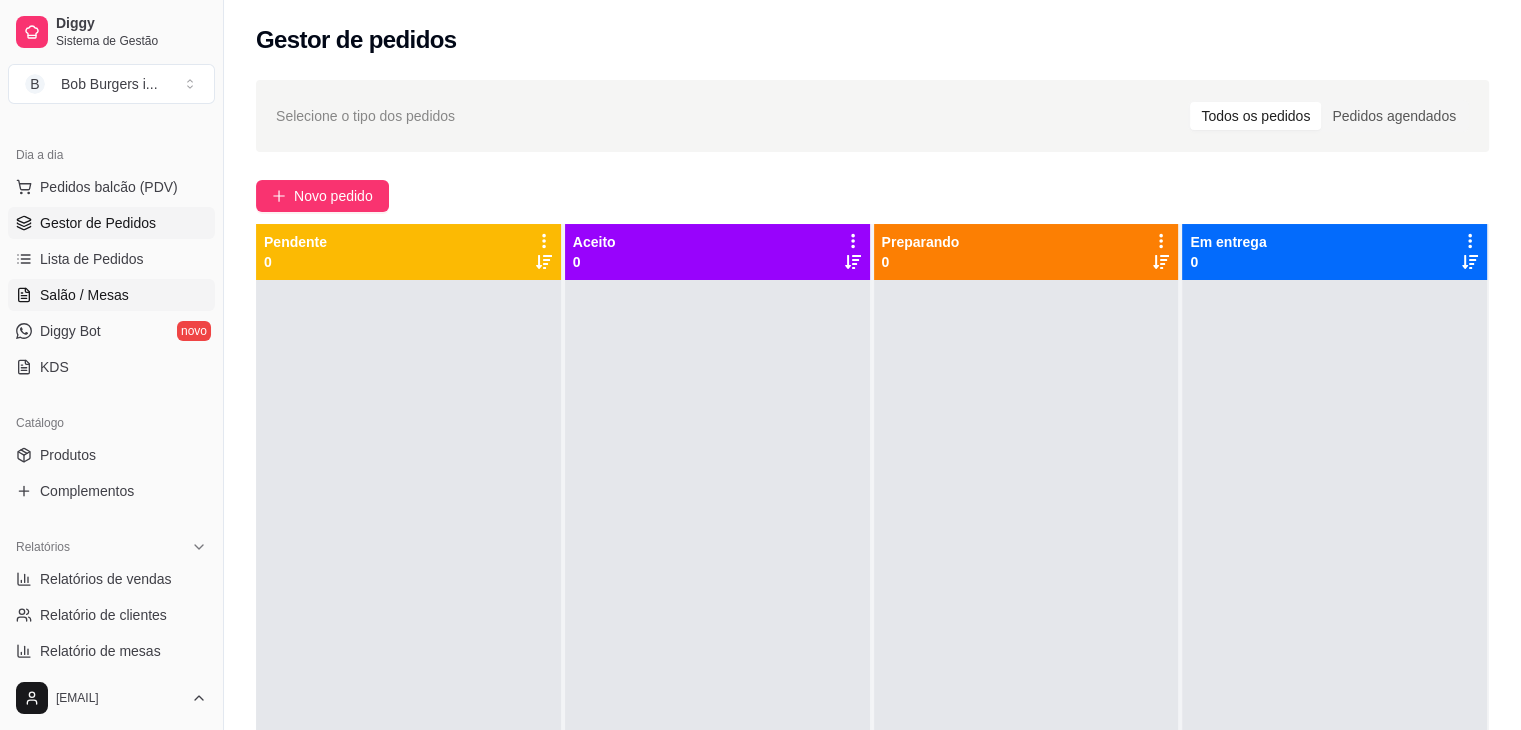 click on "Salão / Mesas" at bounding box center (111, 295) 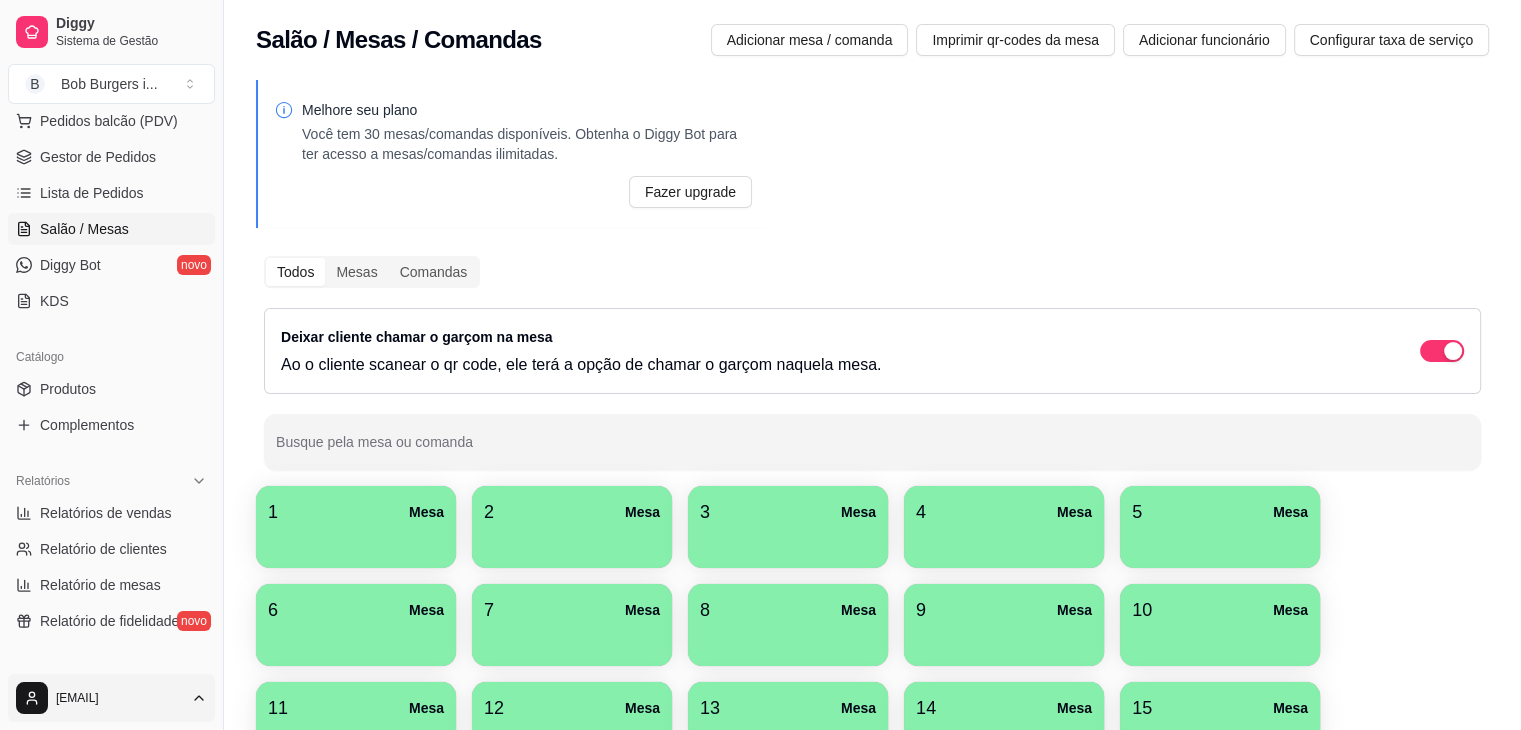 scroll, scrollTop: 300, scrollLeft: 0, axis: vertical 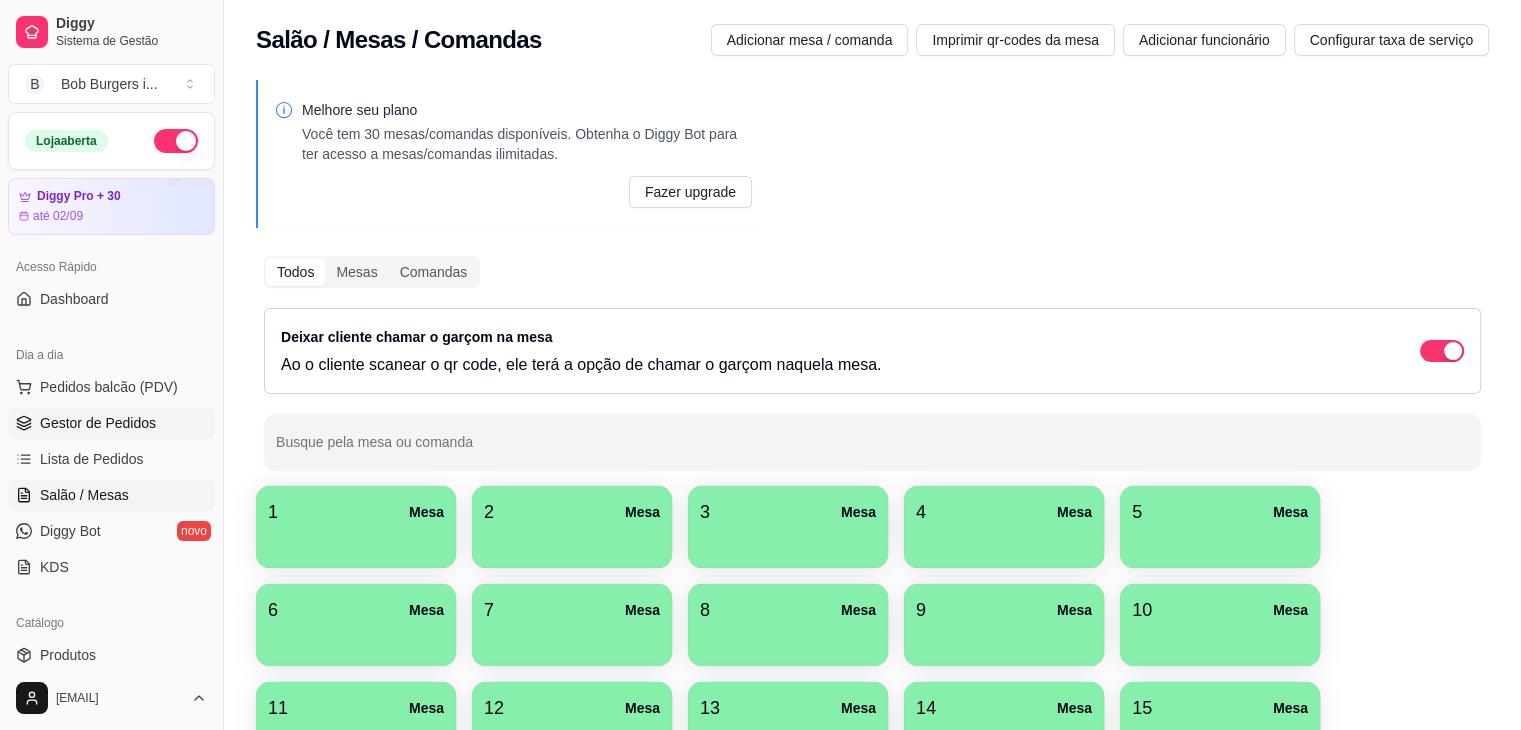 click on "Gestor de Pedidos" at bounding box center (111, 423) 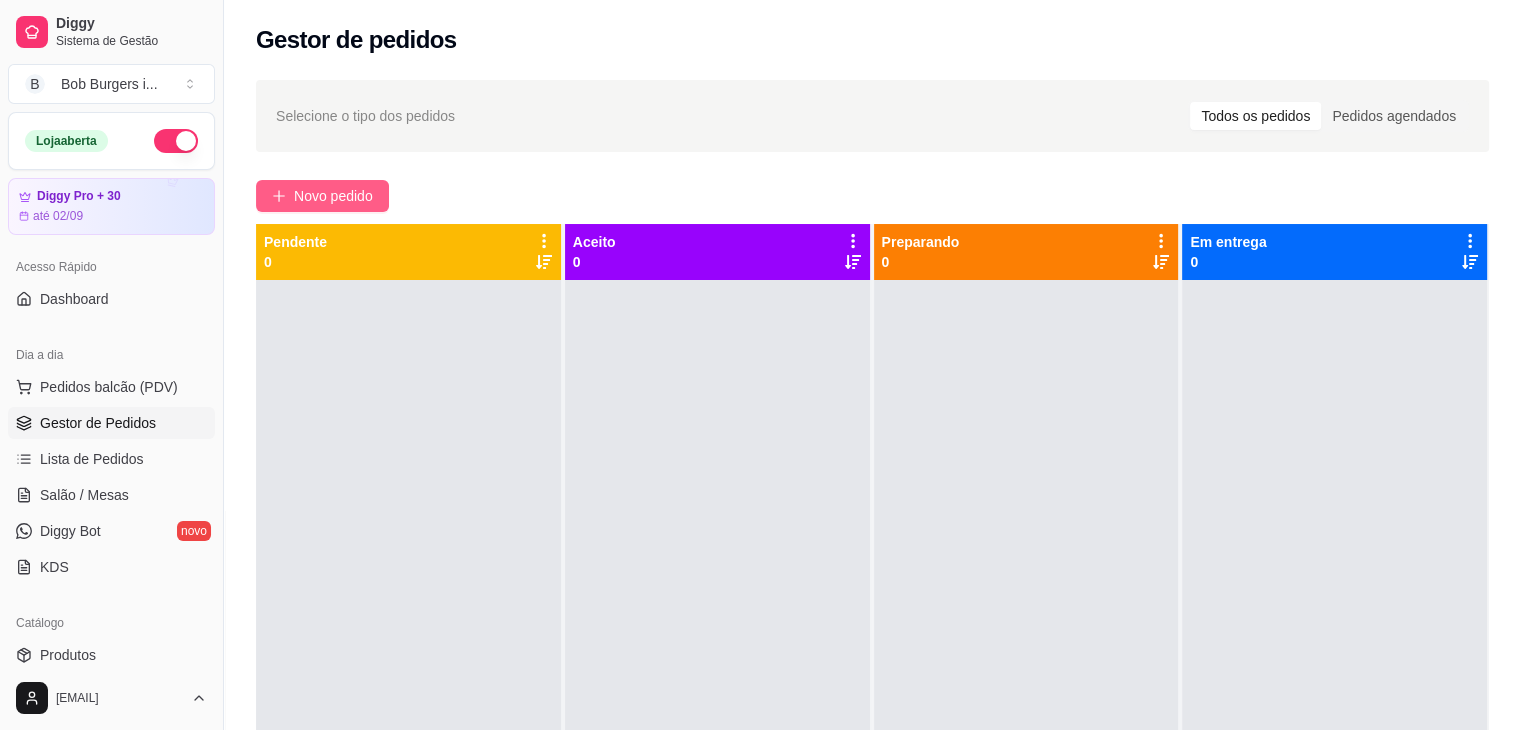 click on "Novo pedido" at bounding box center [333, 196] 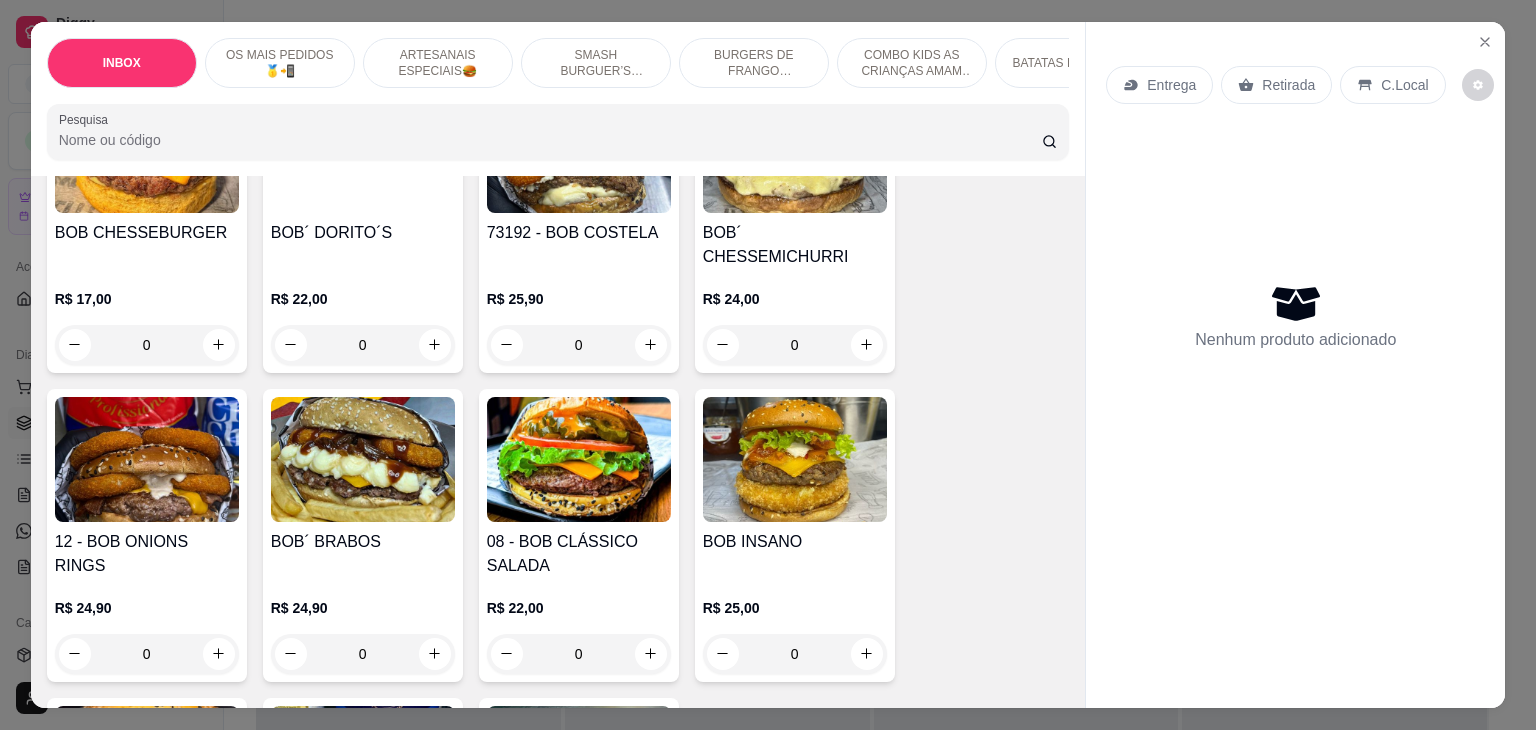 scroll, scrollTop: 1300, scrollLeft: 0, axis: vertical 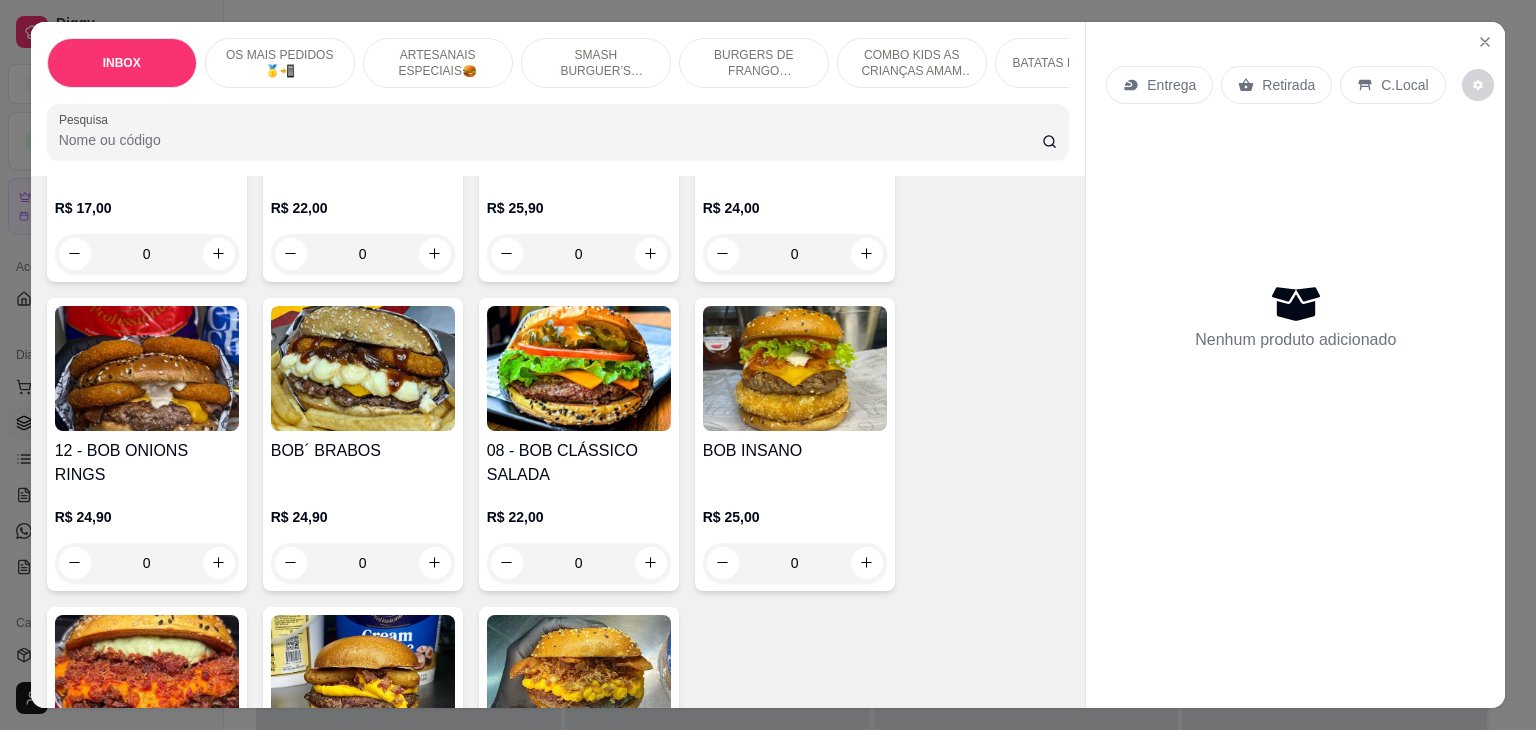 click at bounding box center (579, 368) 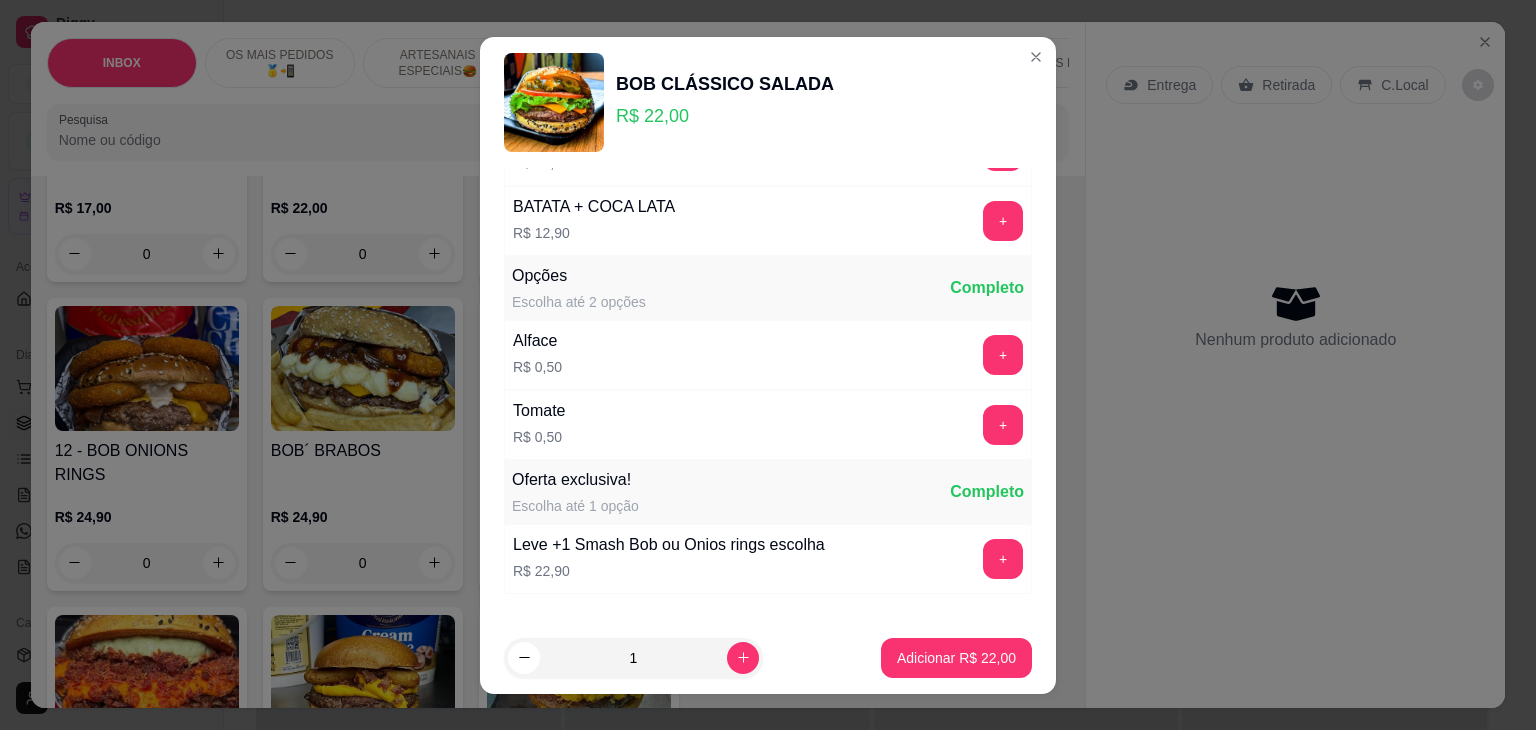 scroll, scrollTop: 803, scrollLeft: 0, axis: vertical 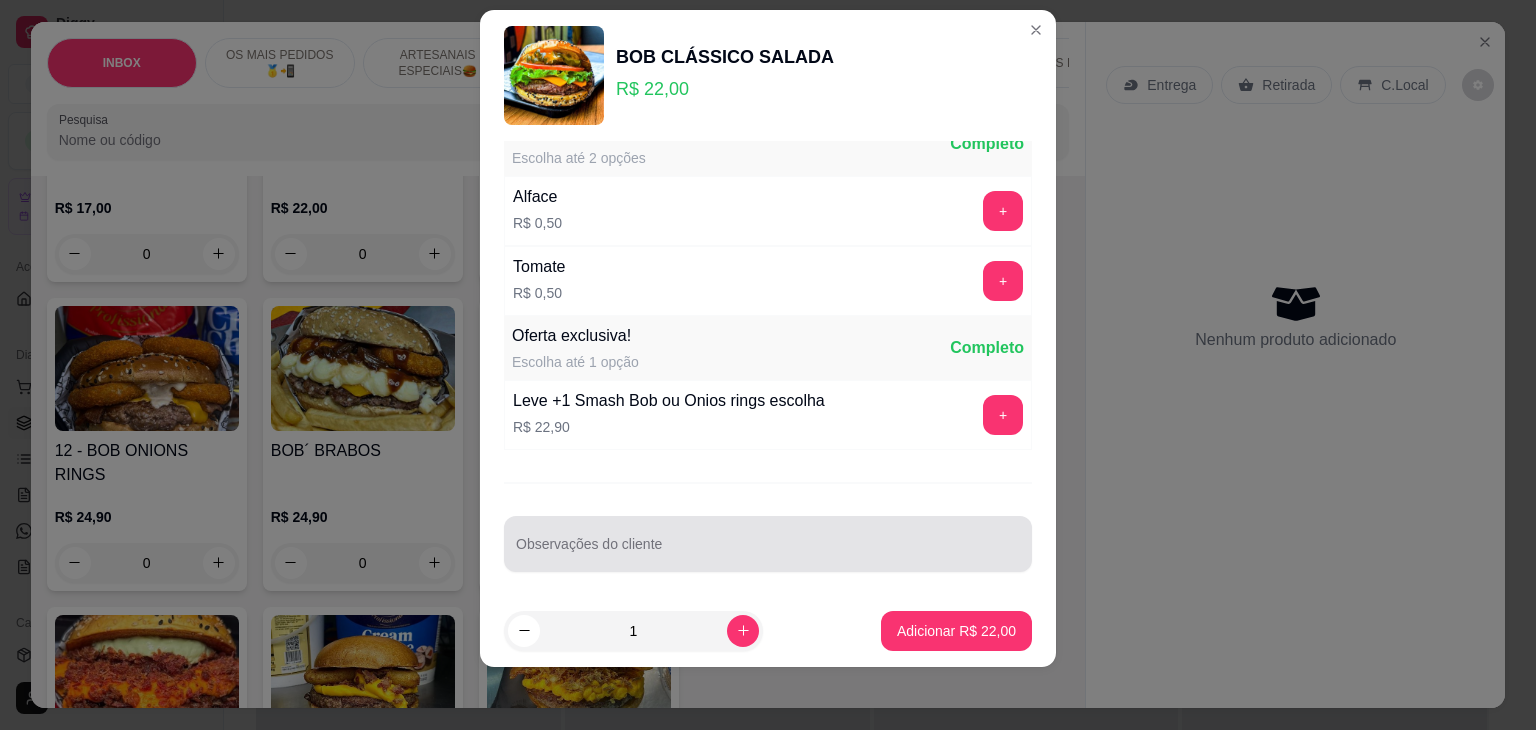 click on "Observações do cliente" at bounding box center (768, 552) 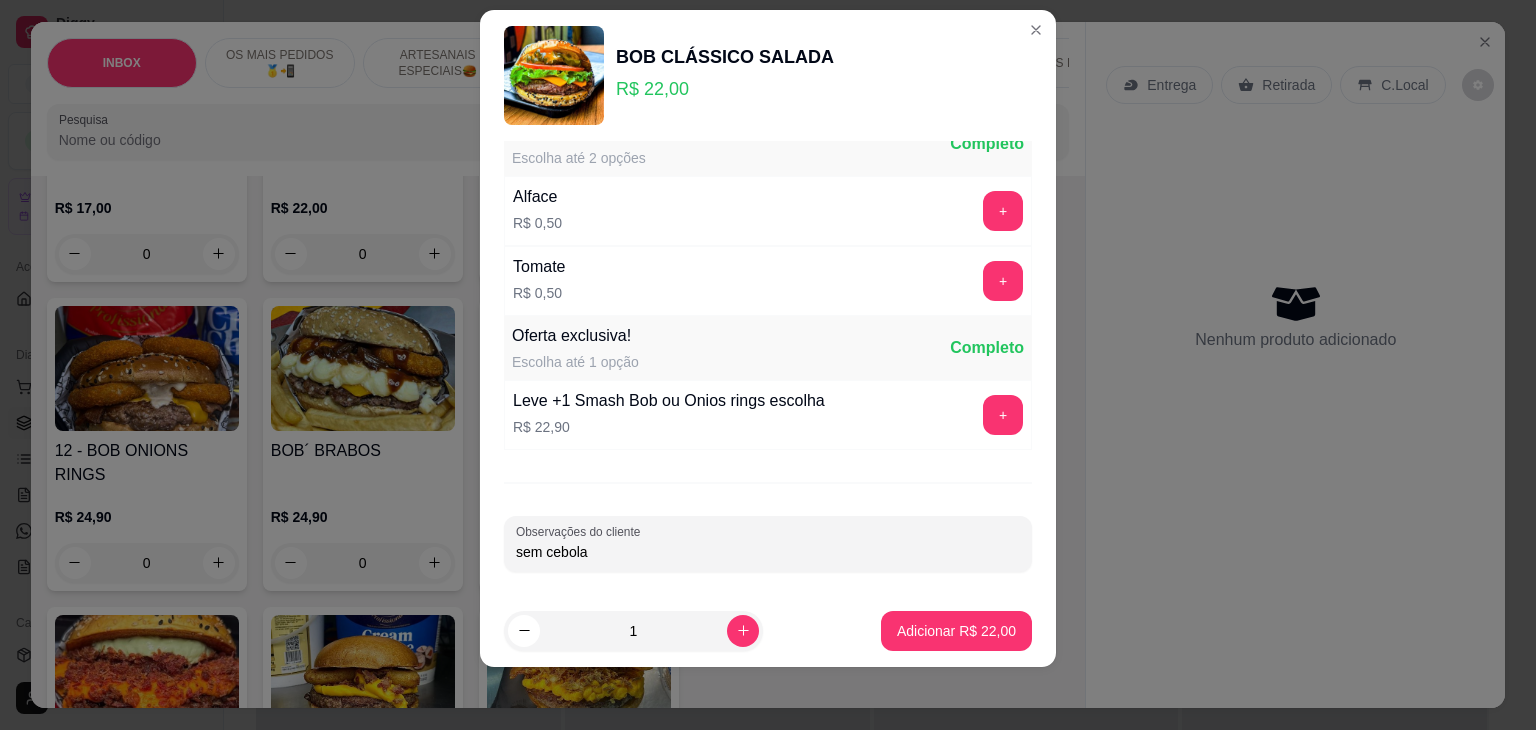 type on "sem cebola" 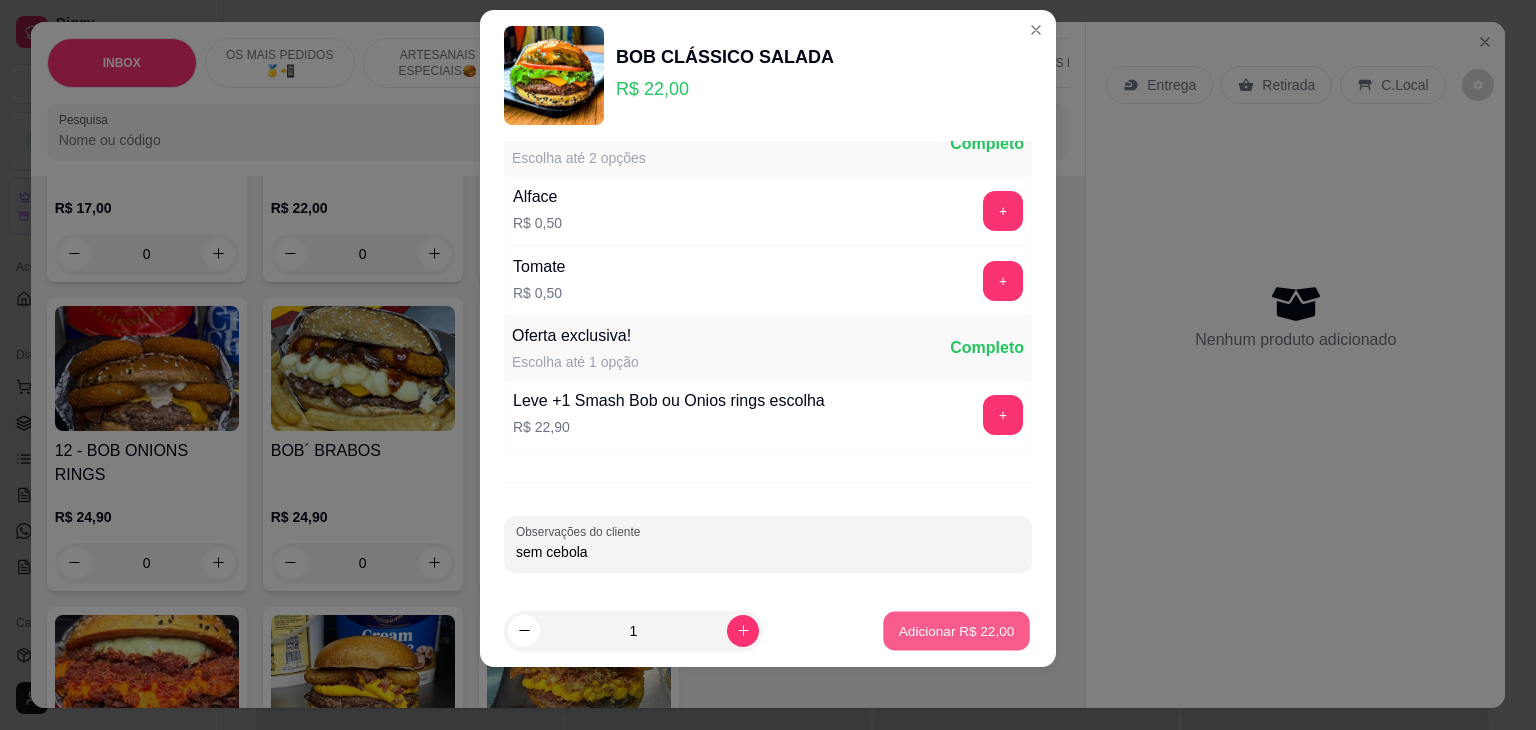 click on "Adicionar   R$ 22,00" at bounding box center (956, 630) 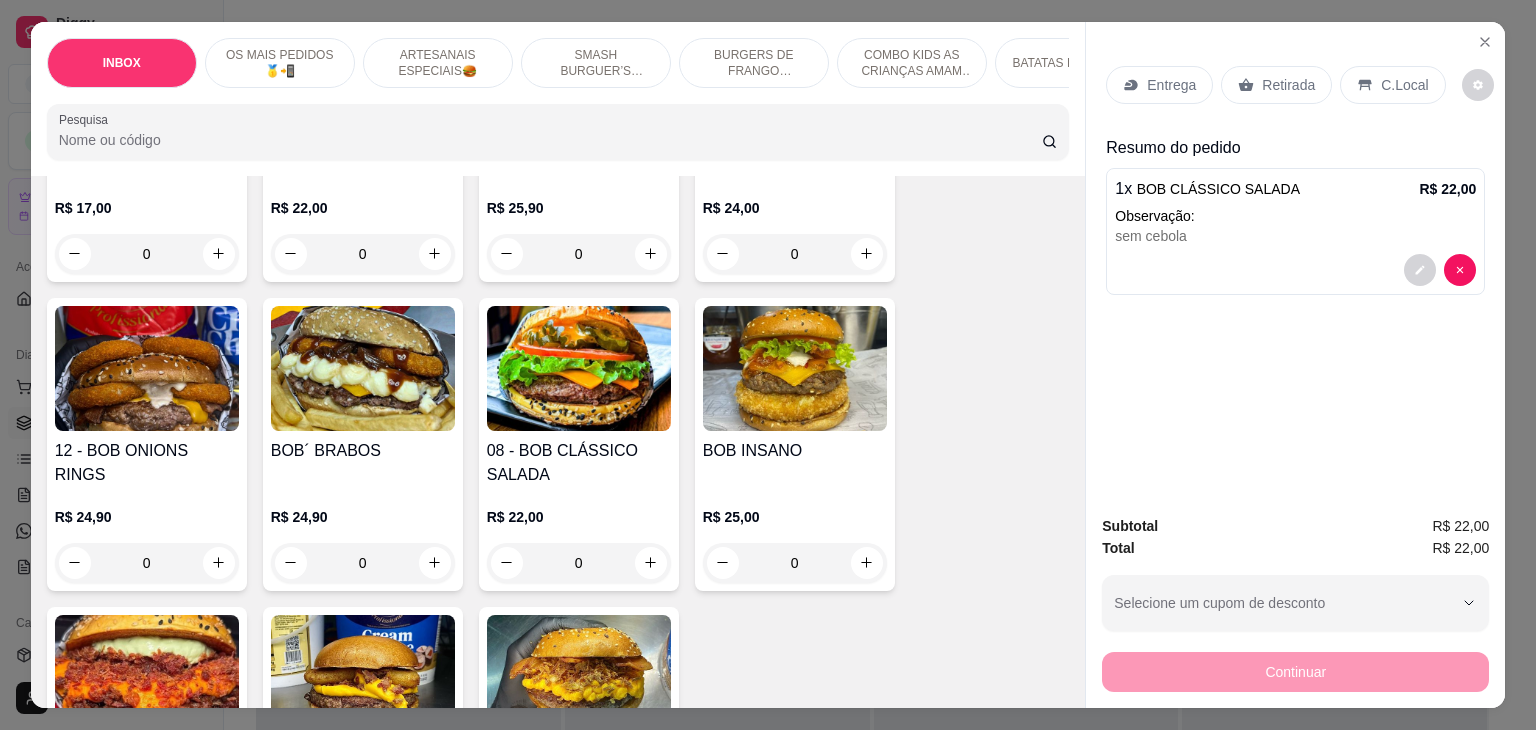 click on "Retirada" at bounding box center (1288, 85) 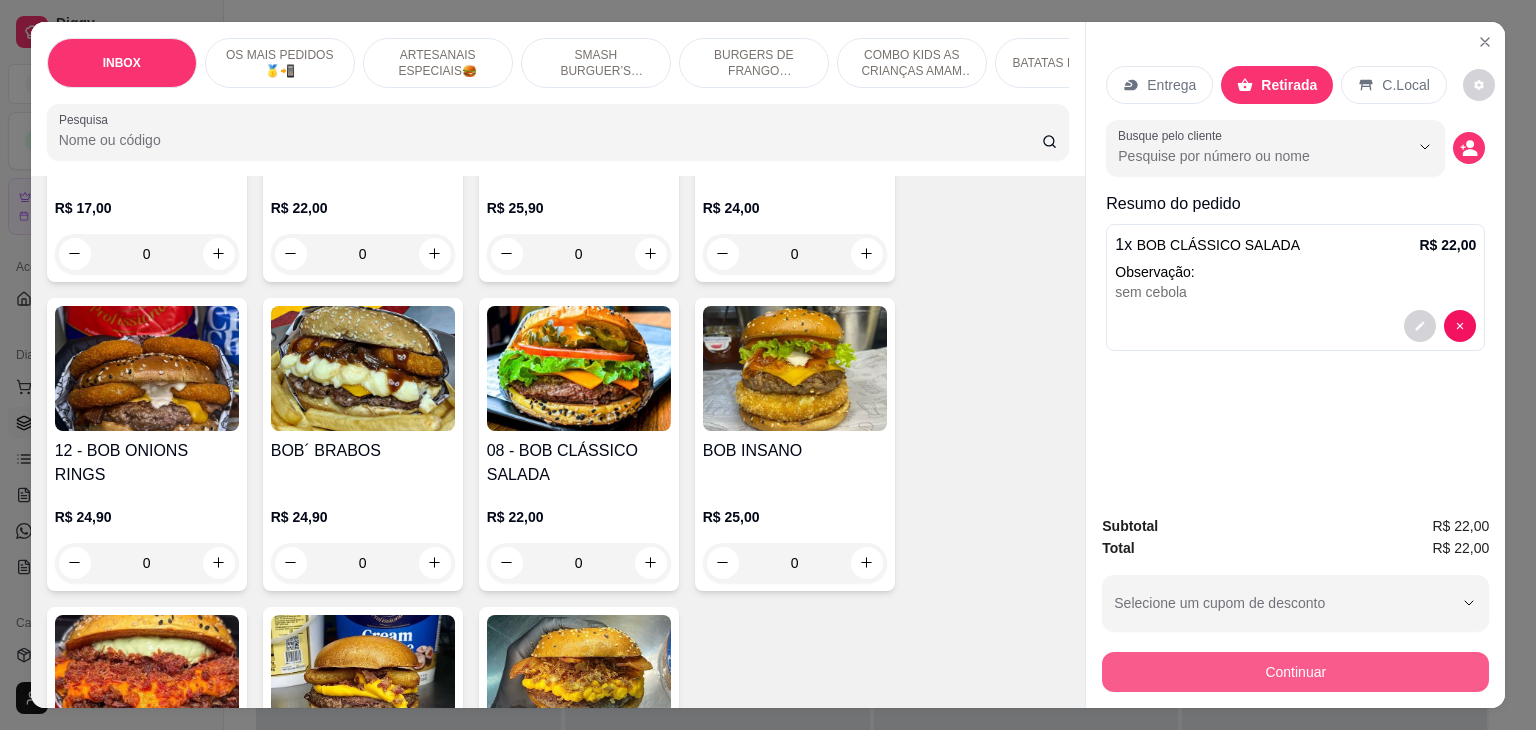 click on "Continuar" at bounding box center [1295, 672] 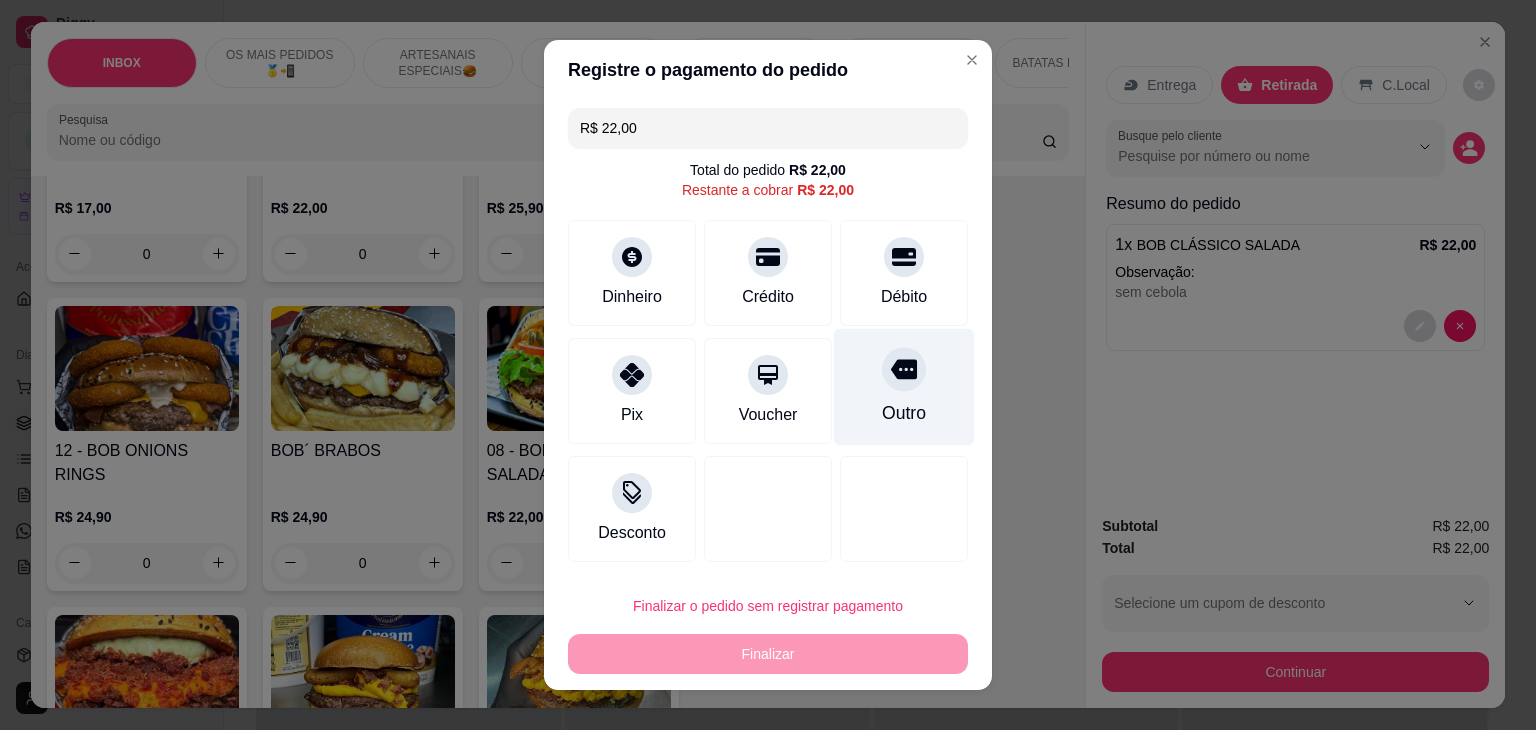 click on "Outro" at bounding box center [904, 387] 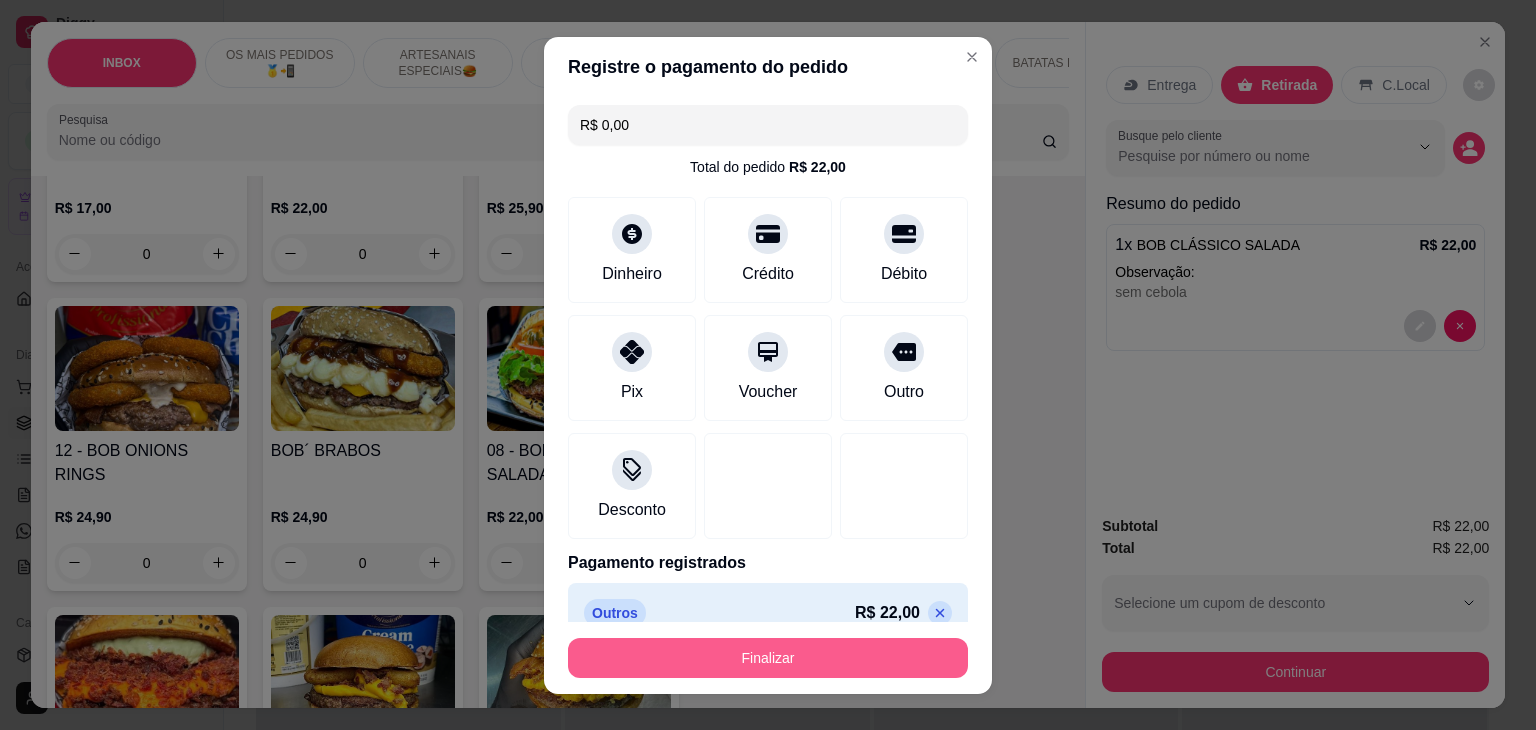 click on "Finalizar" at bounding box center (768, 658) 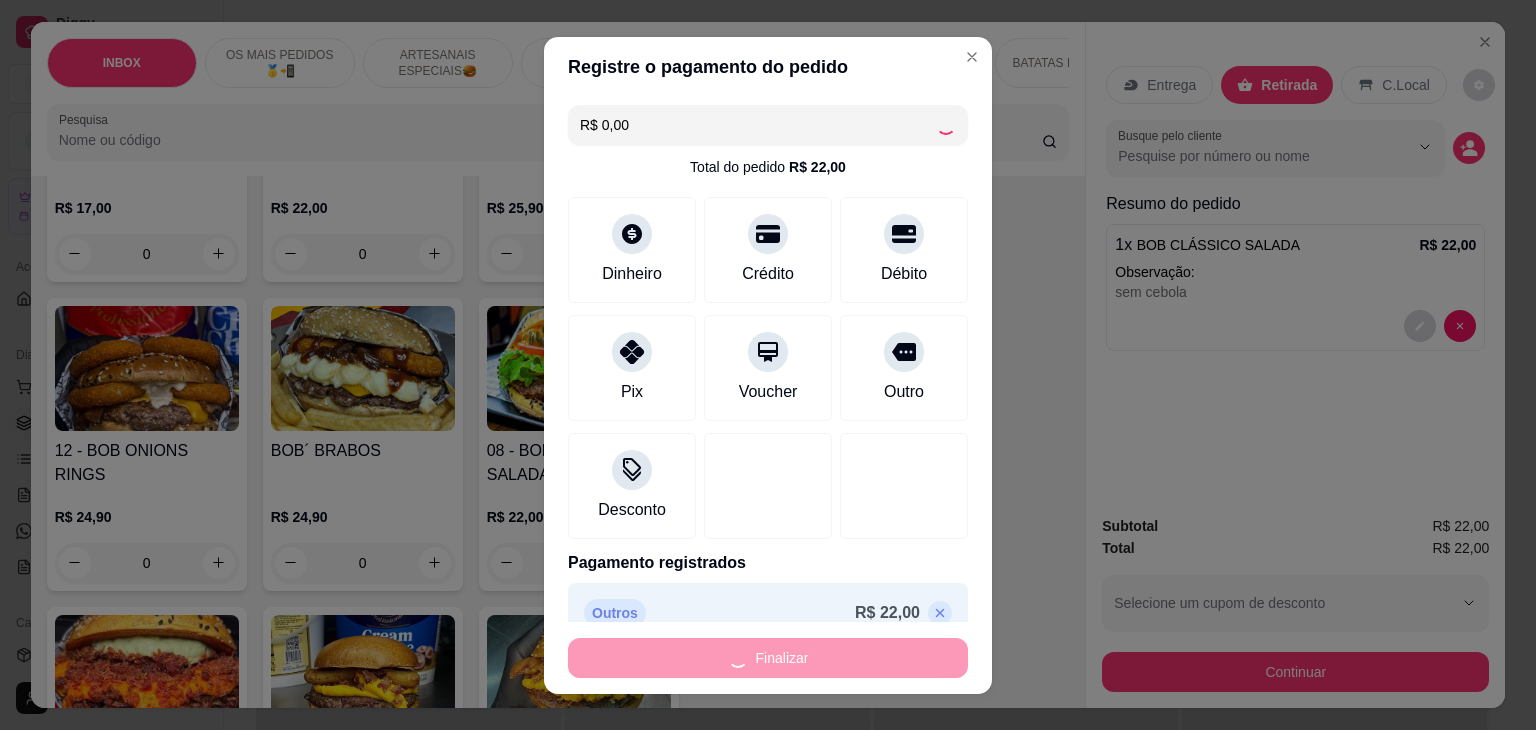 type on "-R$ 22,00" 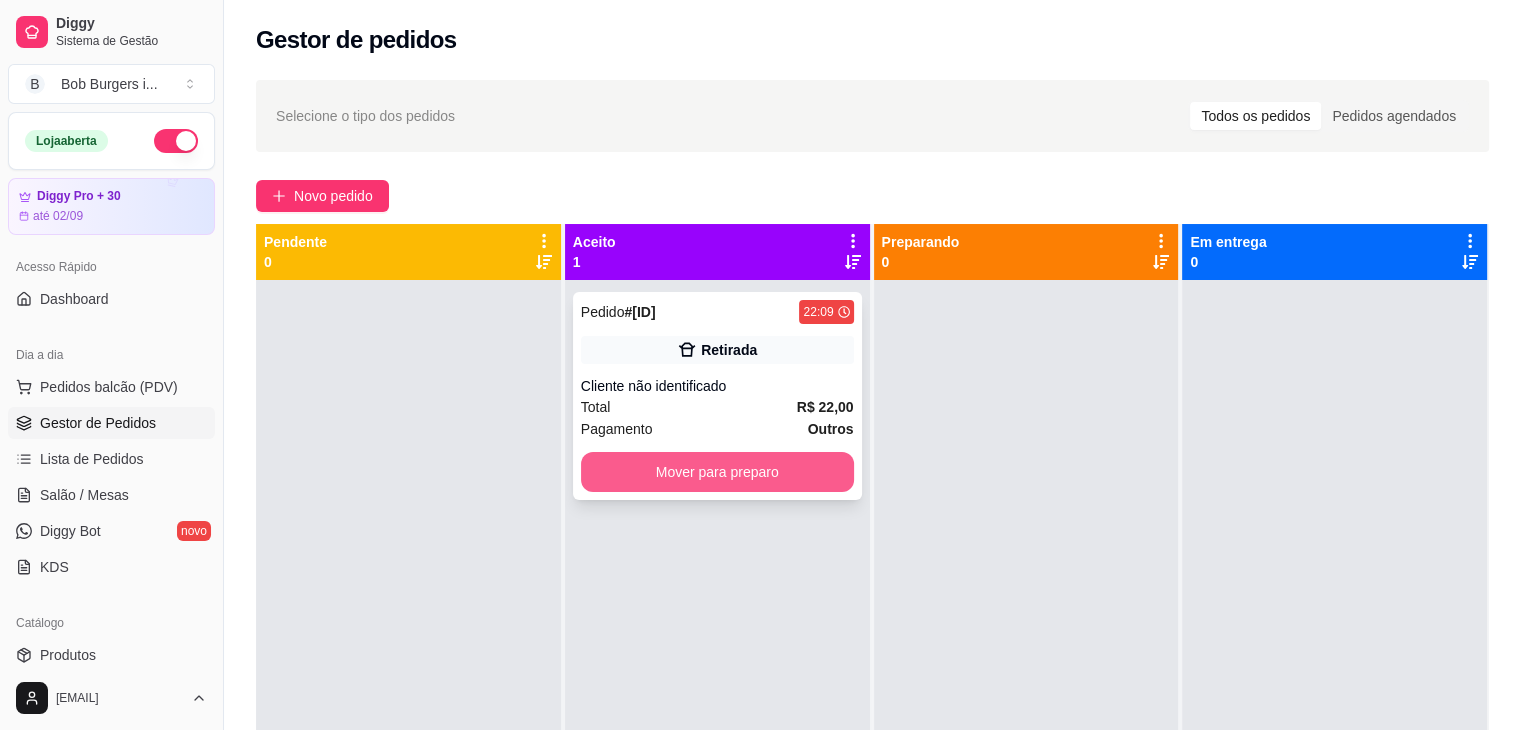 click on "Mover para preparo" at bounding box center (717, 472) 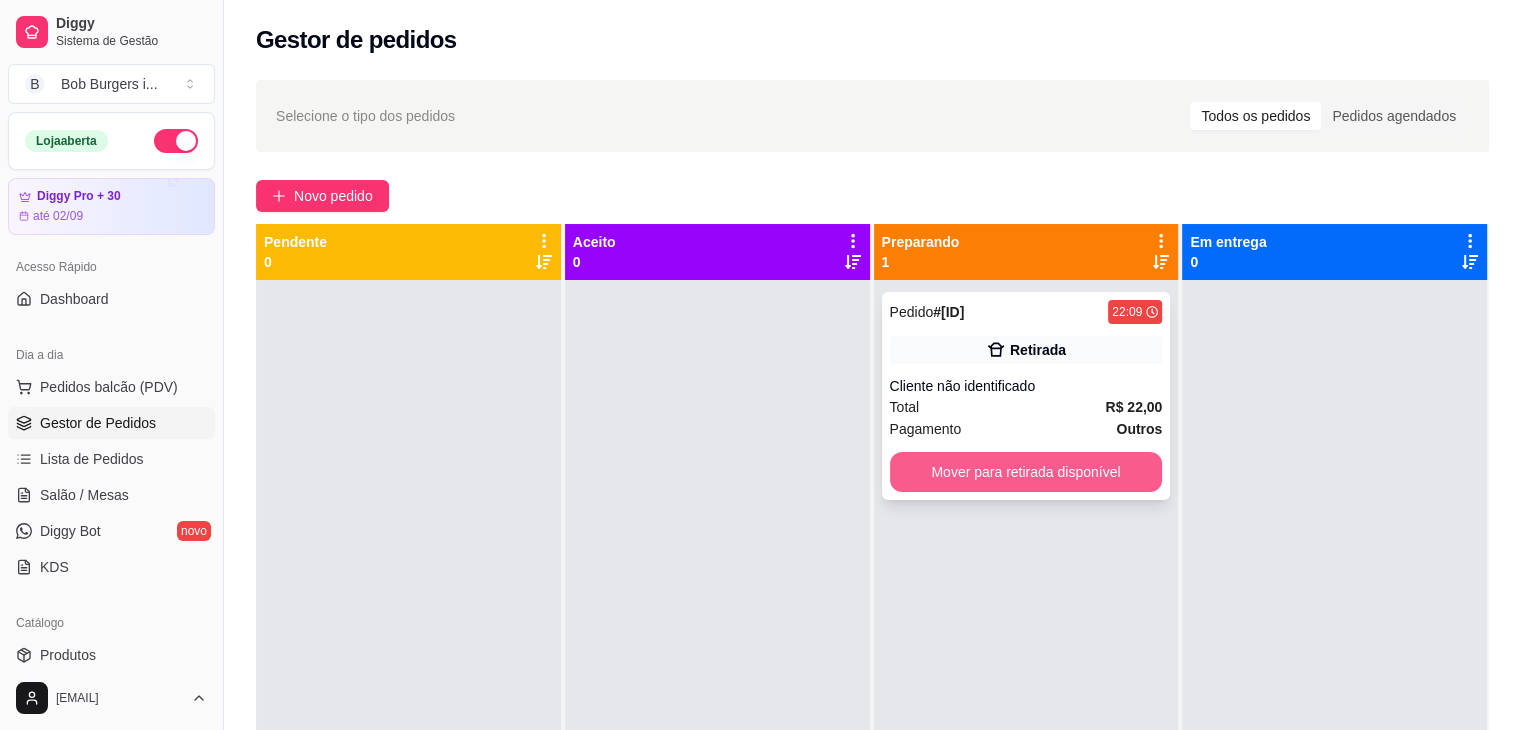 click on "Mover para retirada disponível" at bounding box center (1026, 472) 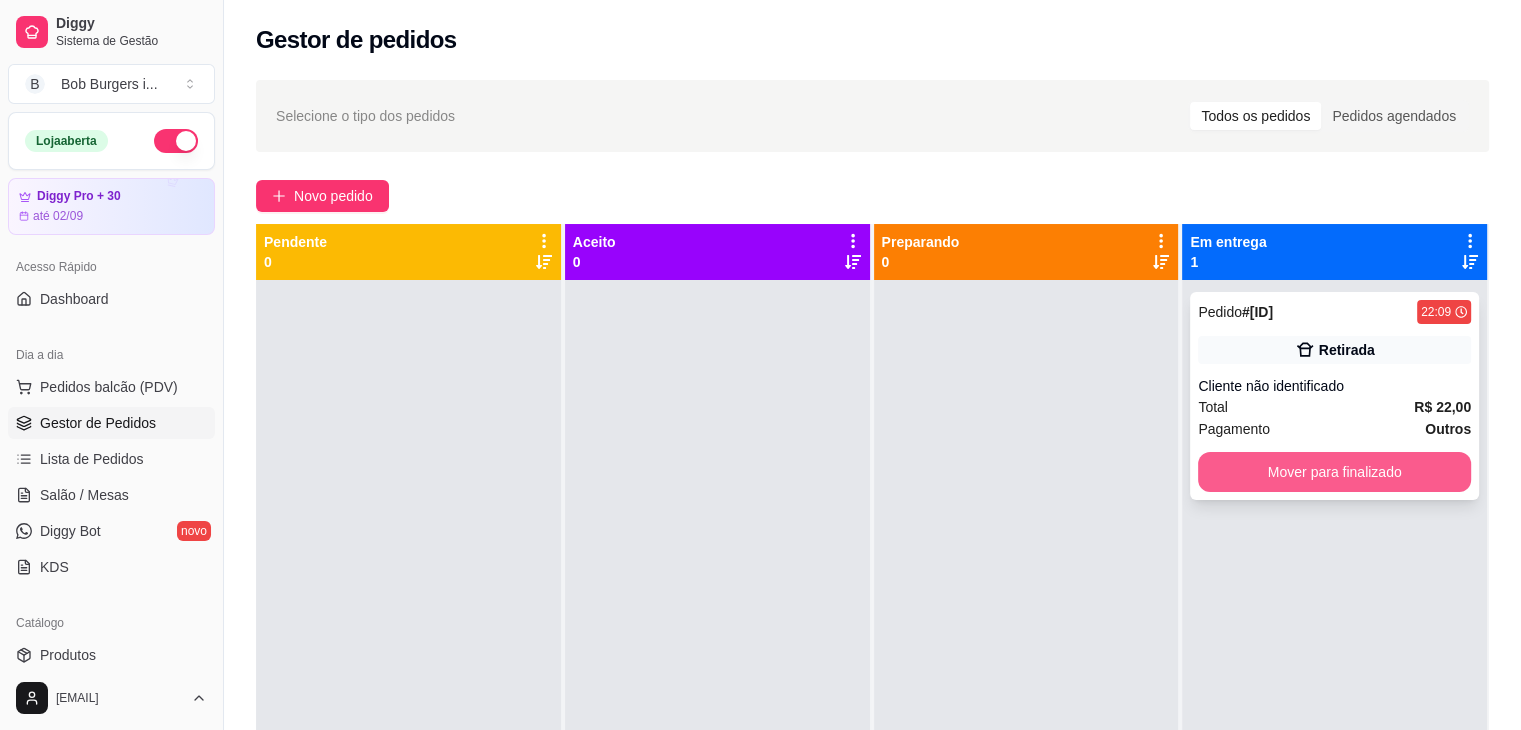 click on "Mover para finalizado" at bounding box center [1334, 472] 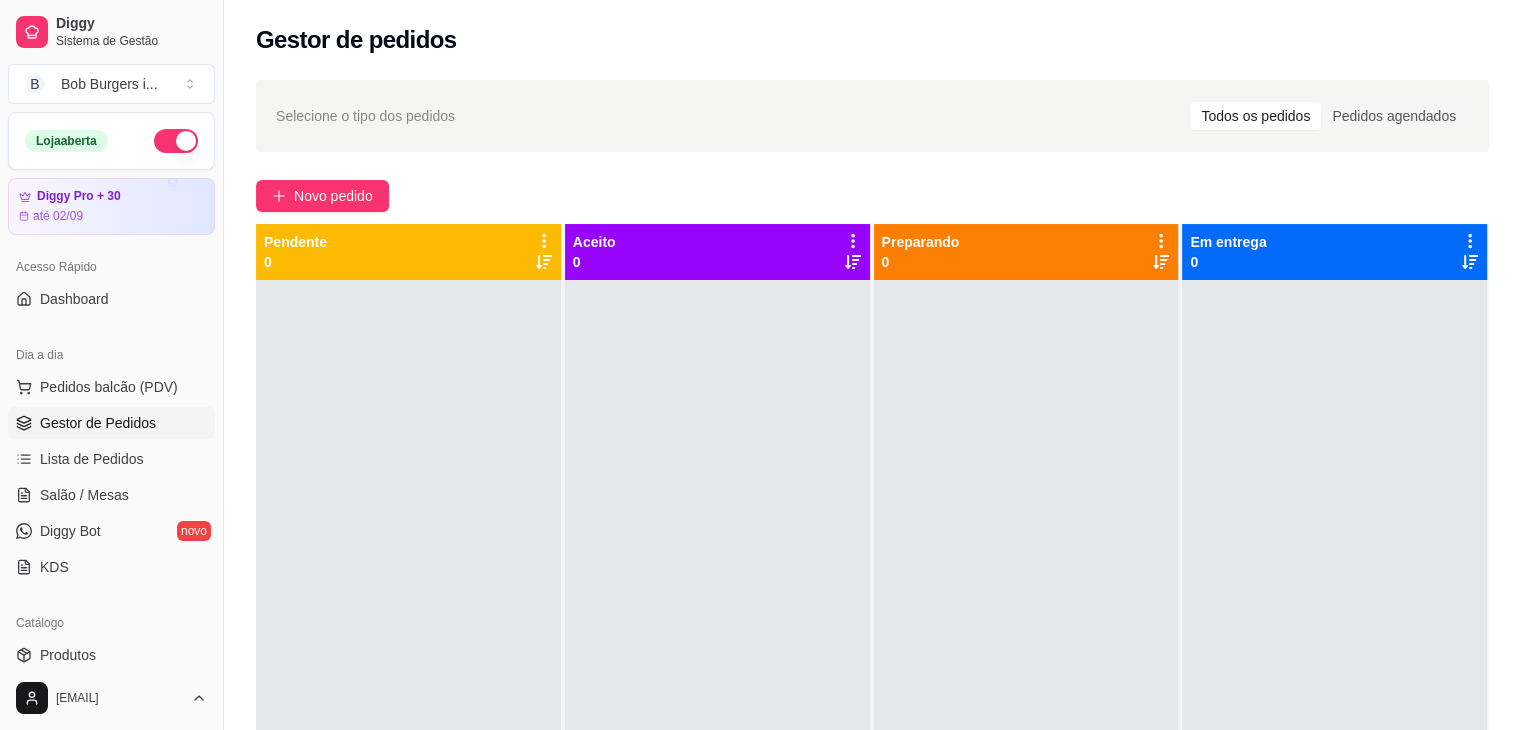click at bounding box center [176, 141] 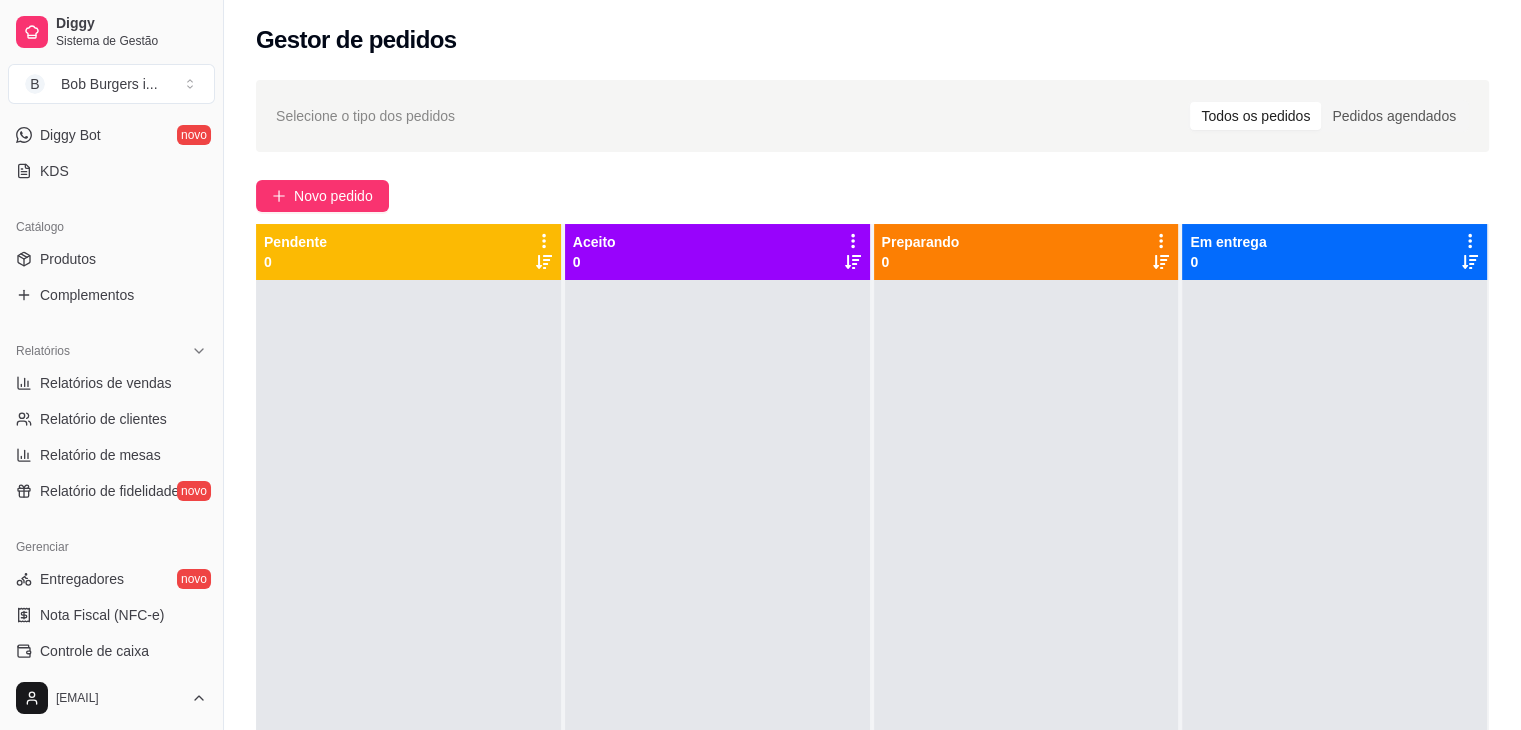 scroll, scrollTop: 400, scrollLeft: 0, axis: vertical 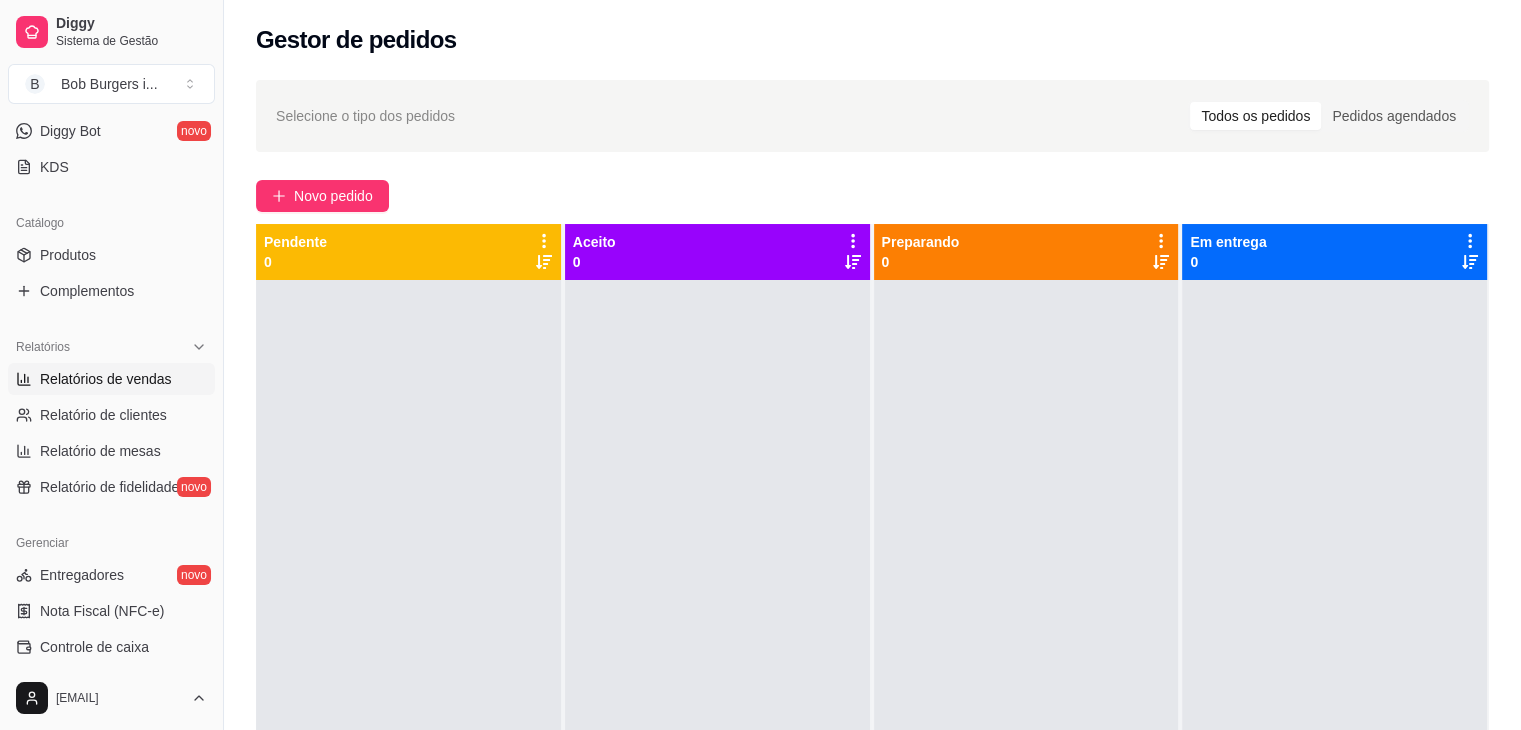 click on "Relatórios de vendas" at bounding box center [106, 379] 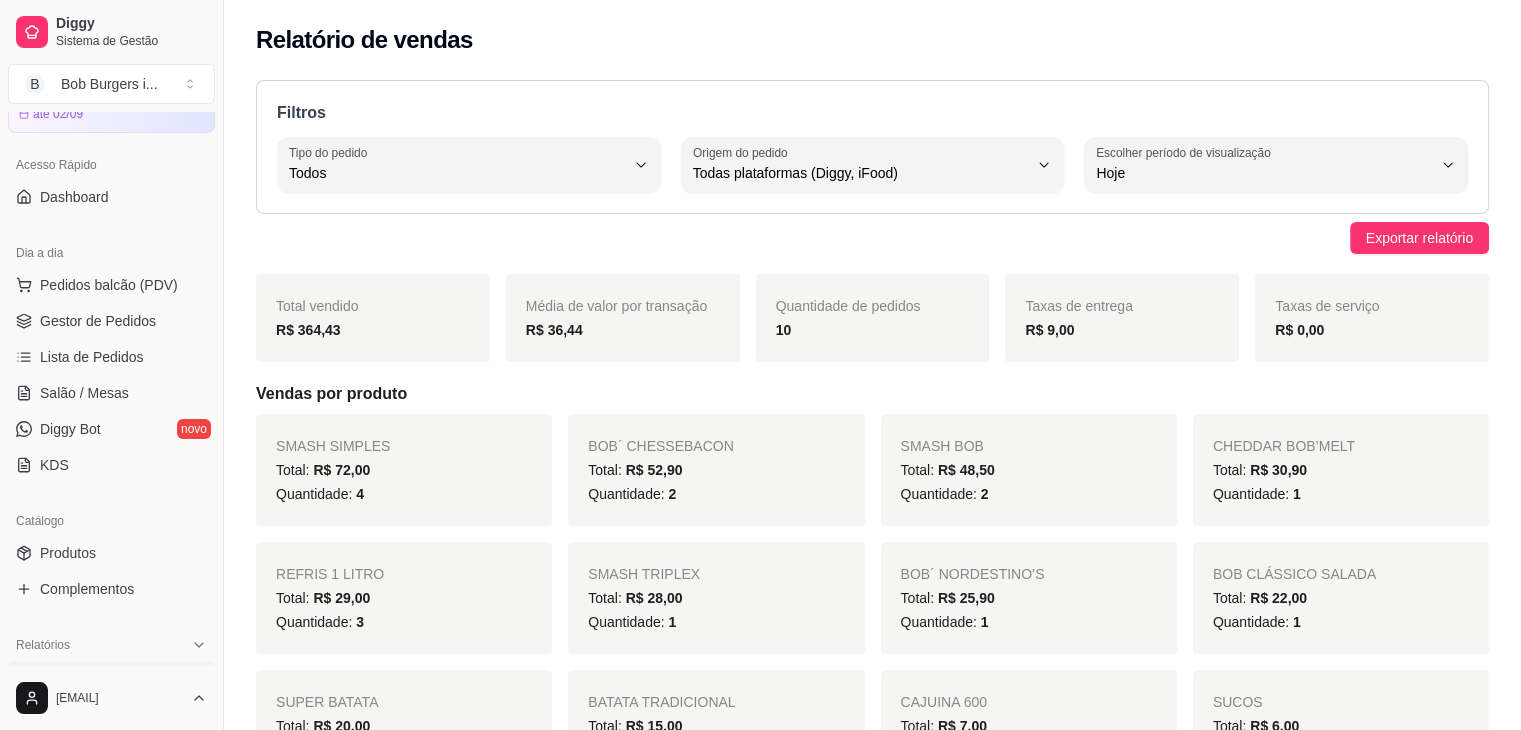 scroll, scrollTop: 100, scrollLeft: 0, axis: vertical 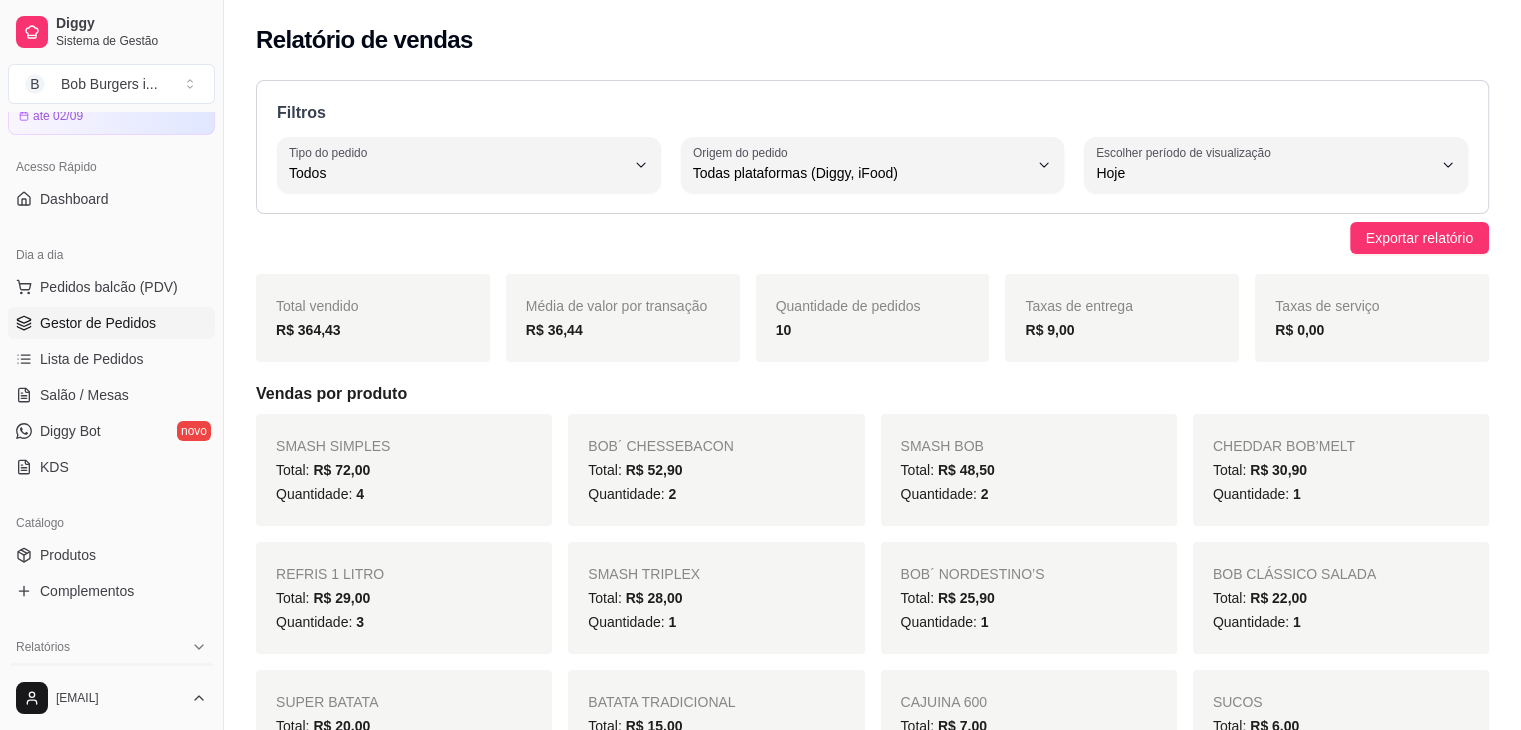 click on "Gestor de Pedidos" at bounding box center [98, 323] 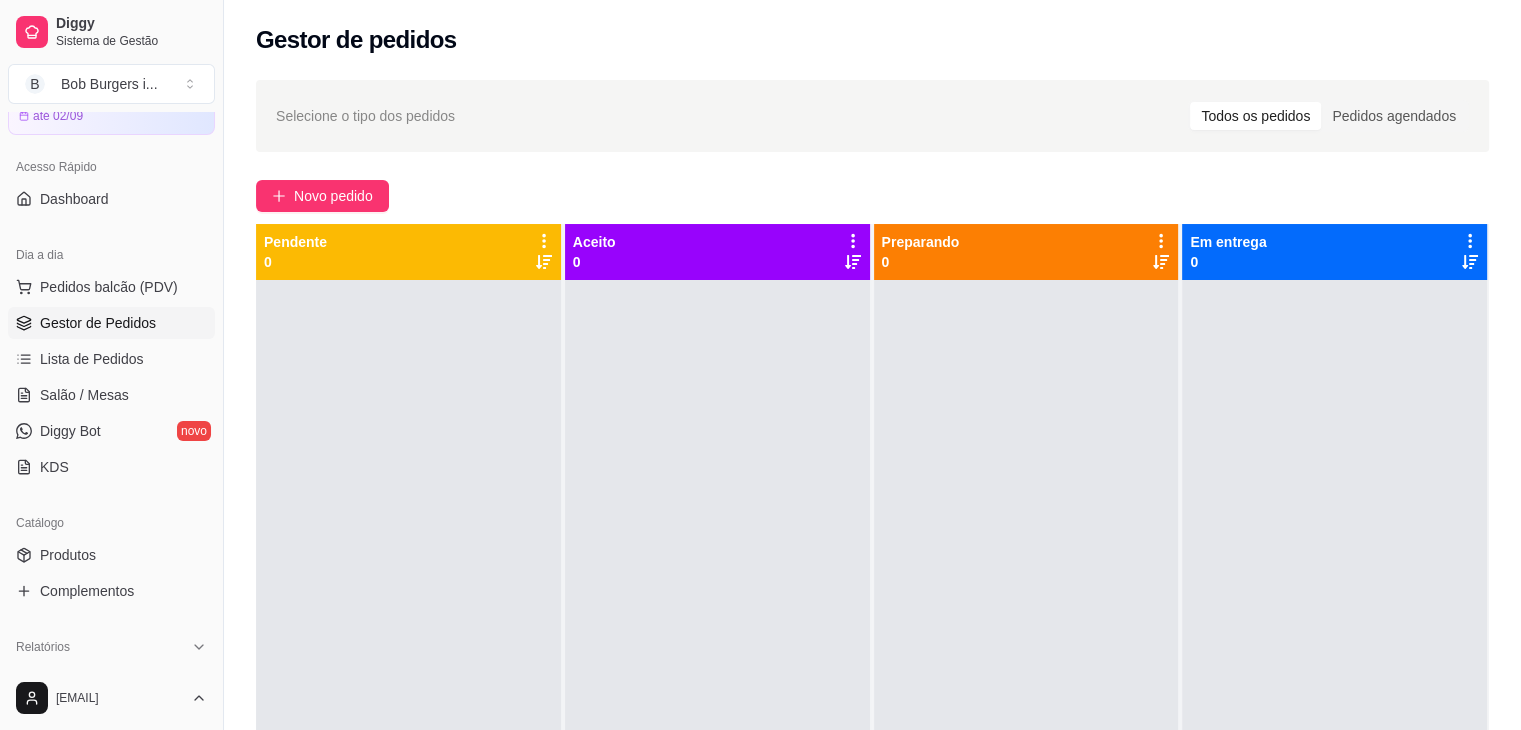 scroll, scrollTop: 500, scrollLeft: 0, axis: vertical 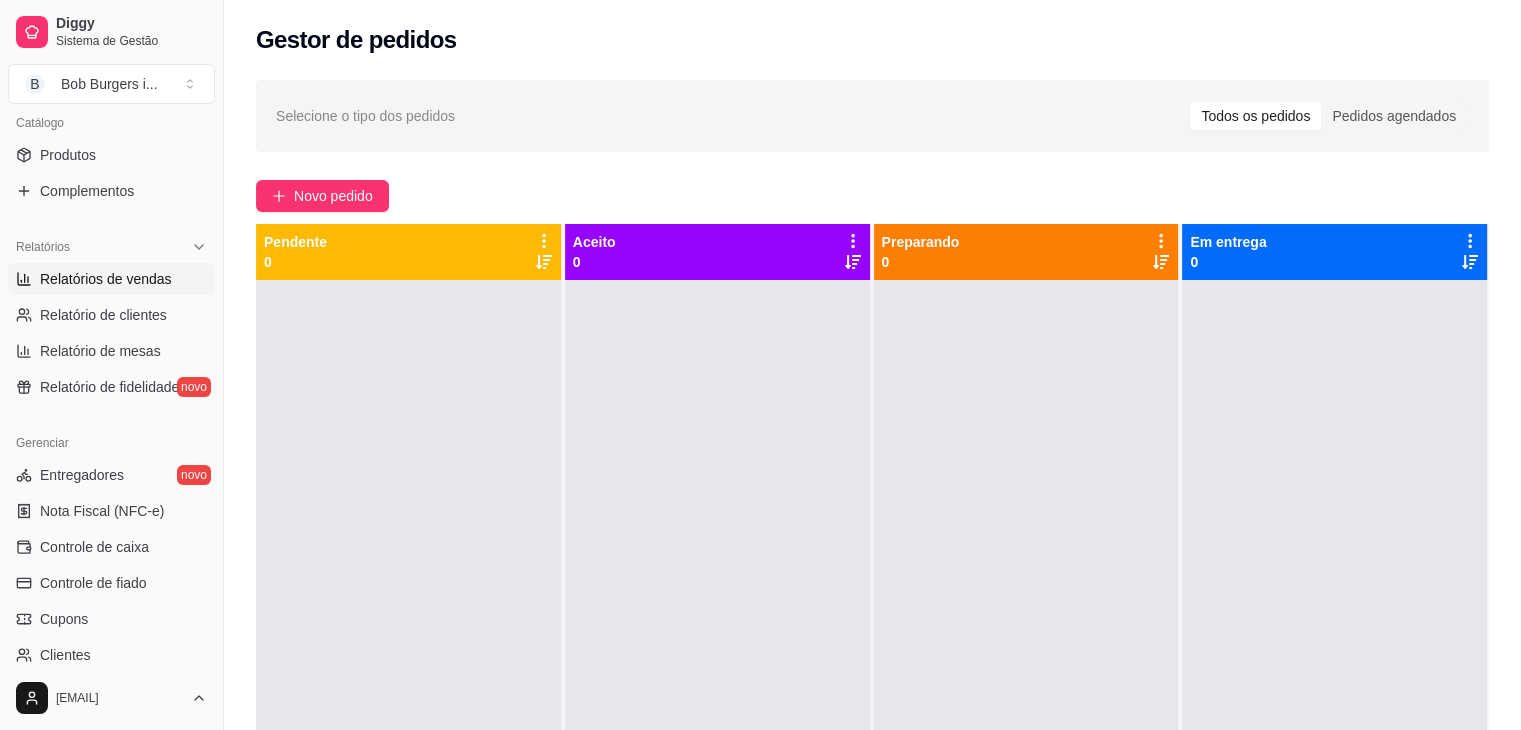 click on "Relatórios de vendas" at bounding box center [106, 279] 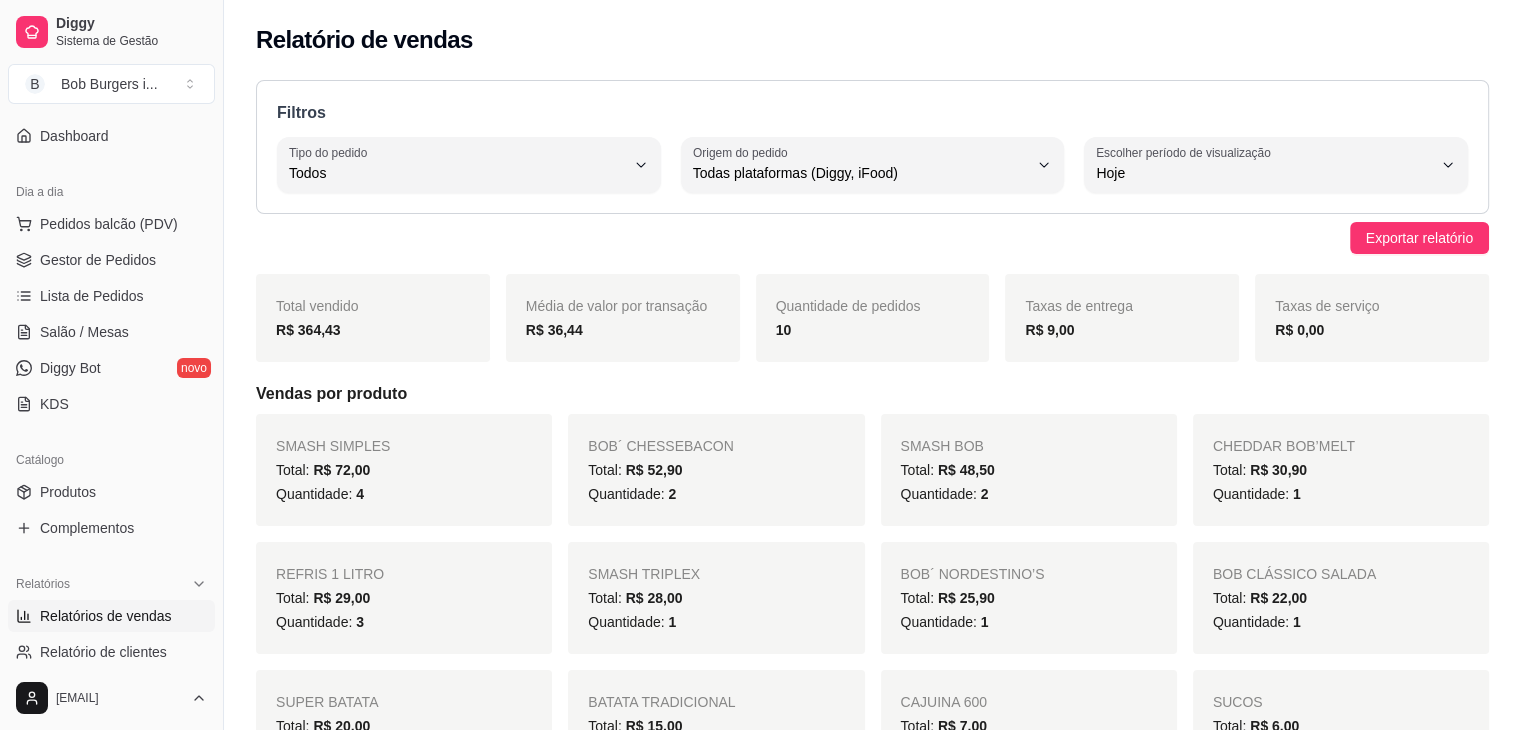 scroll, scrollTop: 0, scrollLeft: 0, axis: both 